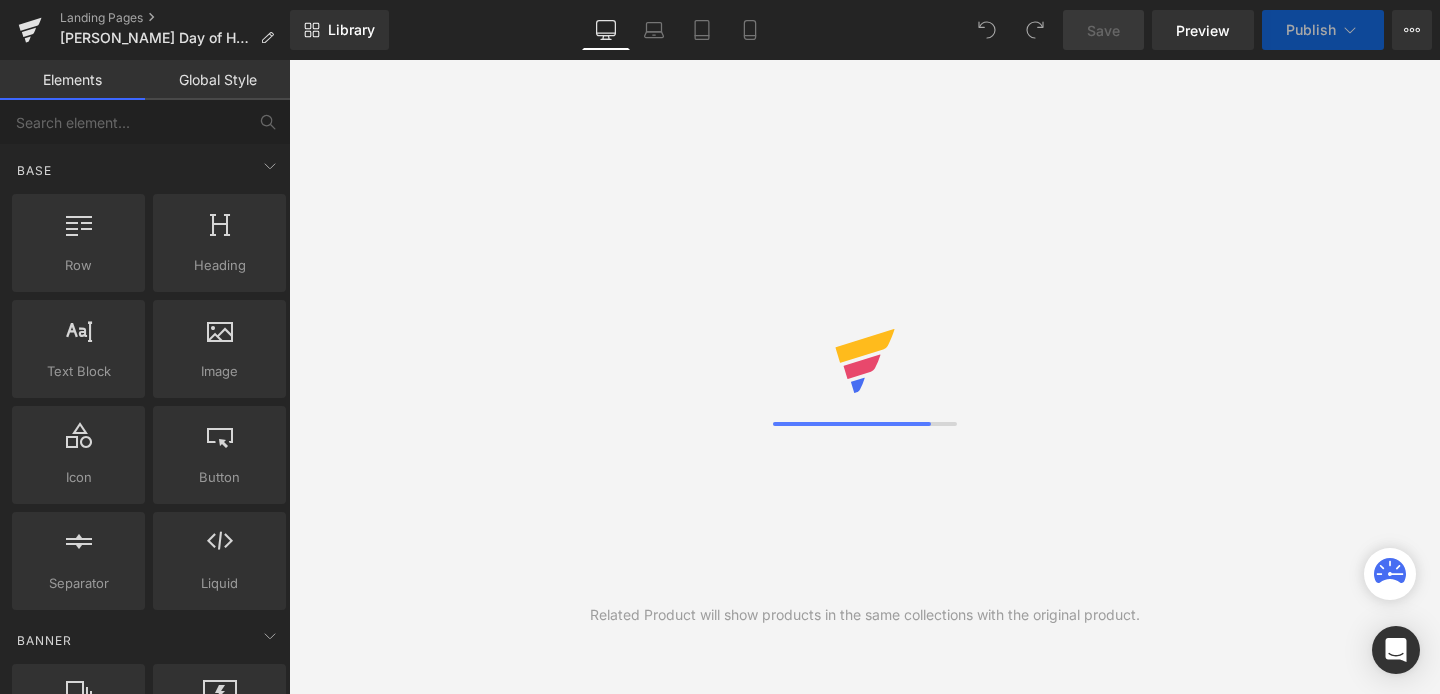 scroll, scrollTop: 0, scrollLeft: 0, axis: both 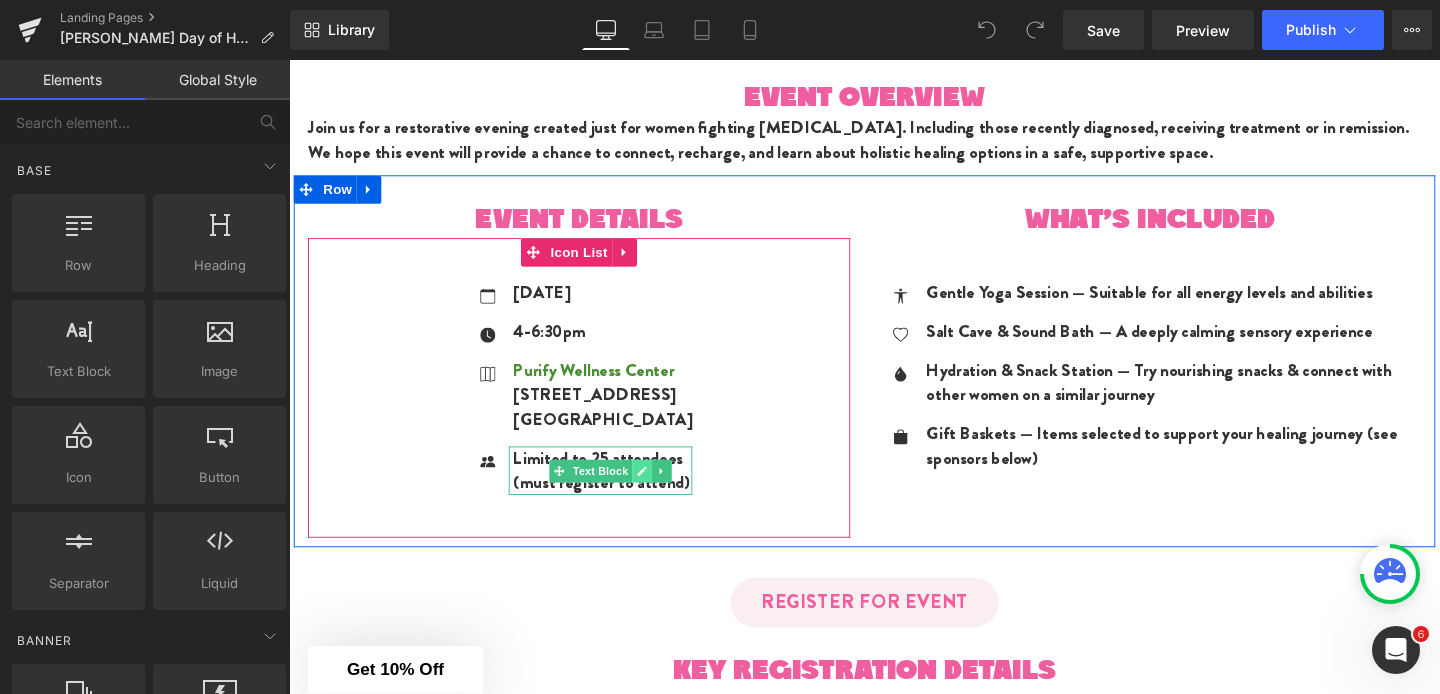 click 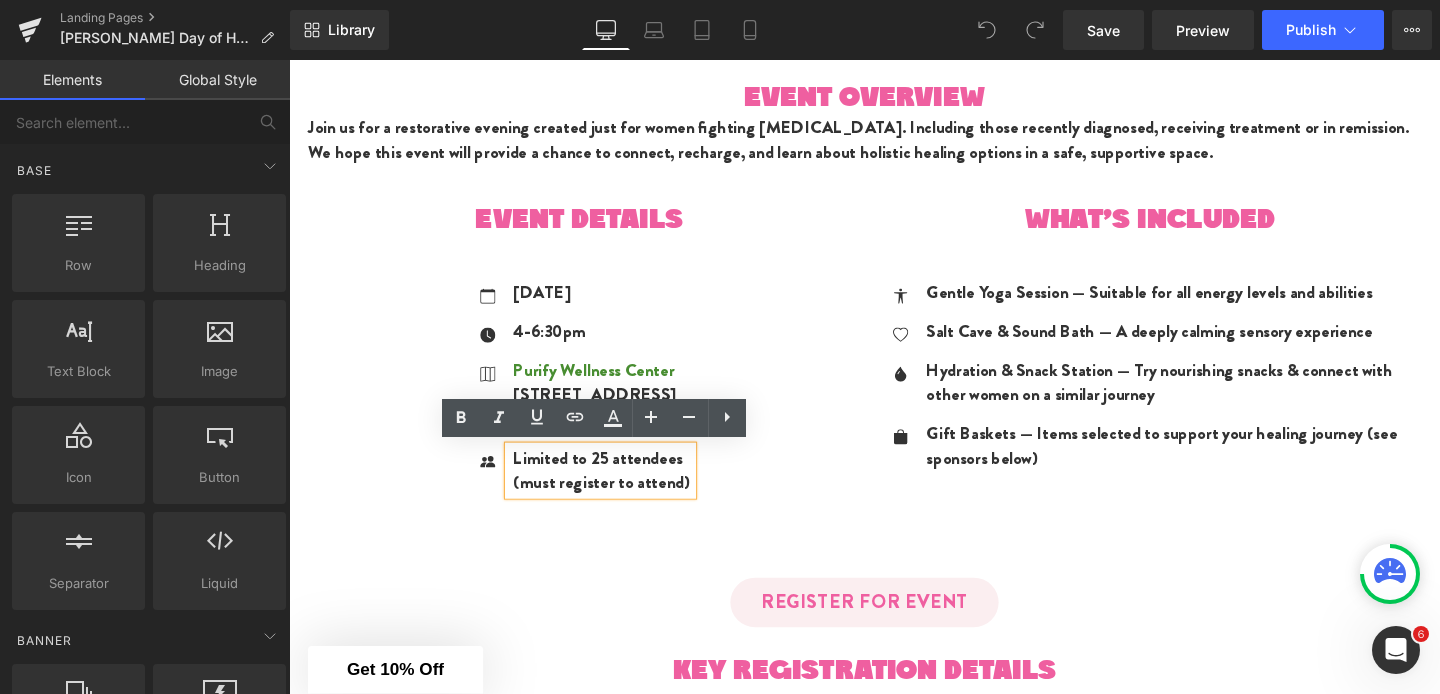 click on "Limited to 25 attendees" at bounding box center (619, 479) 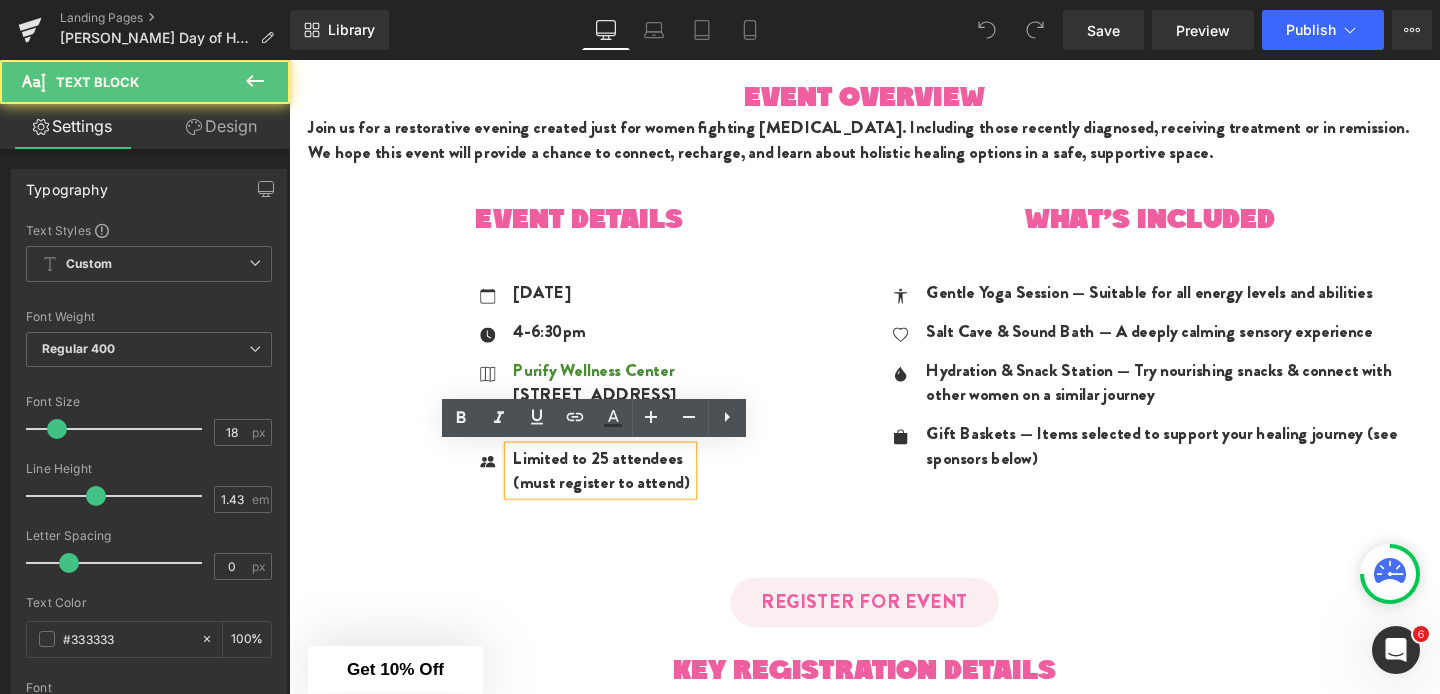 type 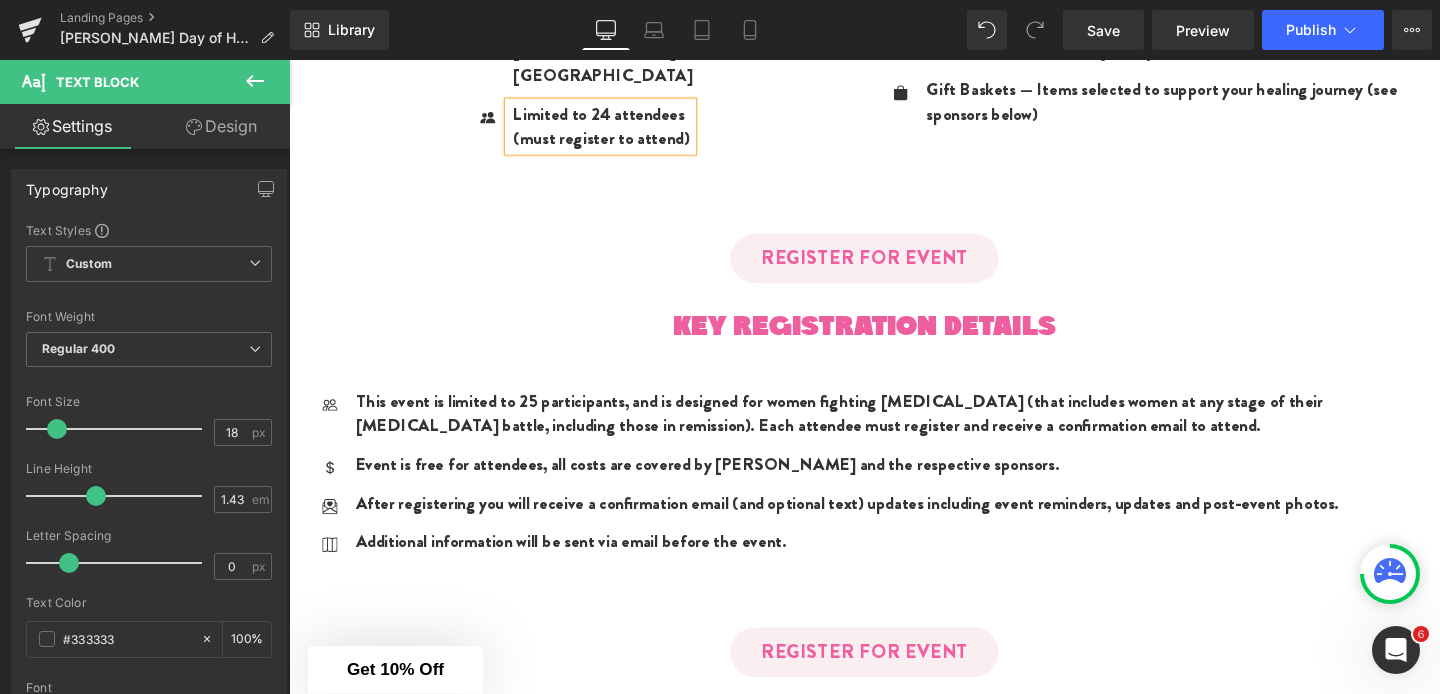 scroll, scrollTop: 1337, scrollLeft: 0, axis: vertical 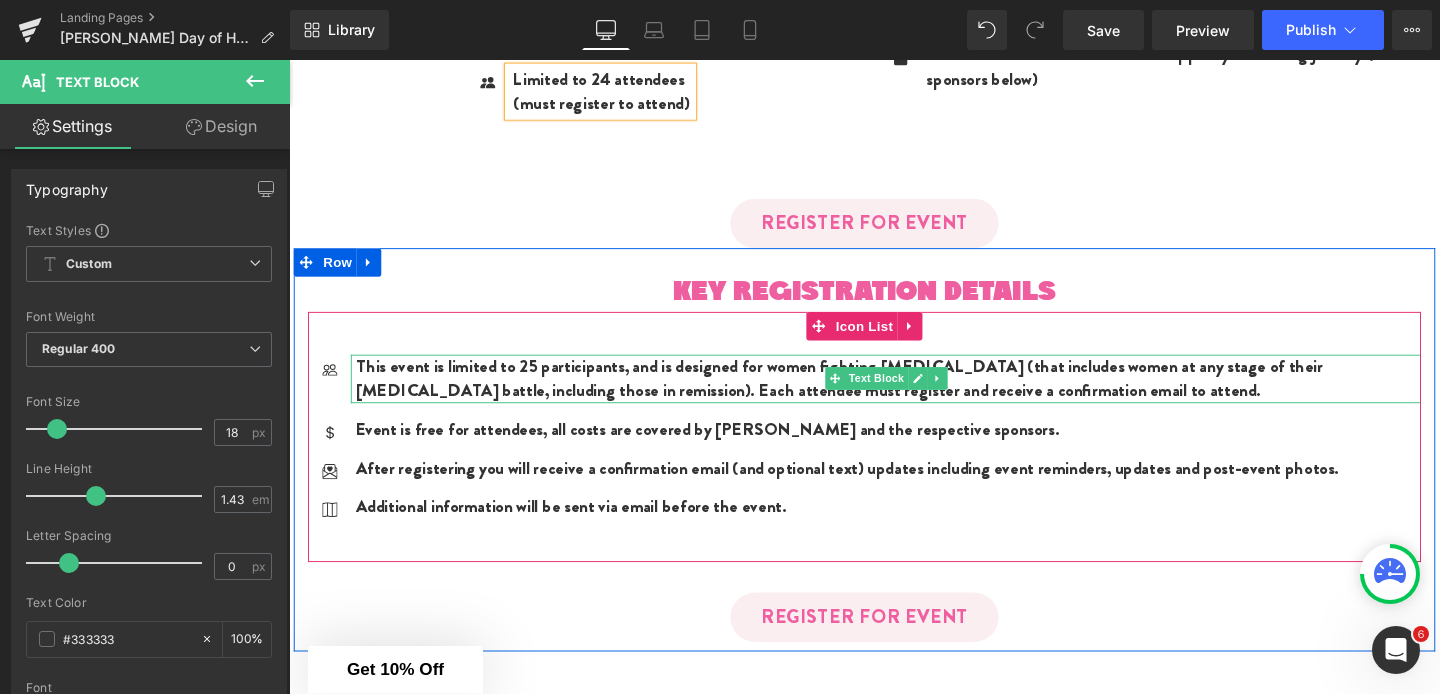click on "This event is limited to 25 participants, and is designed for women fighting [MEDICAL_DATA] (that includes women at any stage of their [MEDICAL_DATA] battle, including those in remission). Each attendee must register and receive a confirmation email to attend." at bounding box center [916, 395] 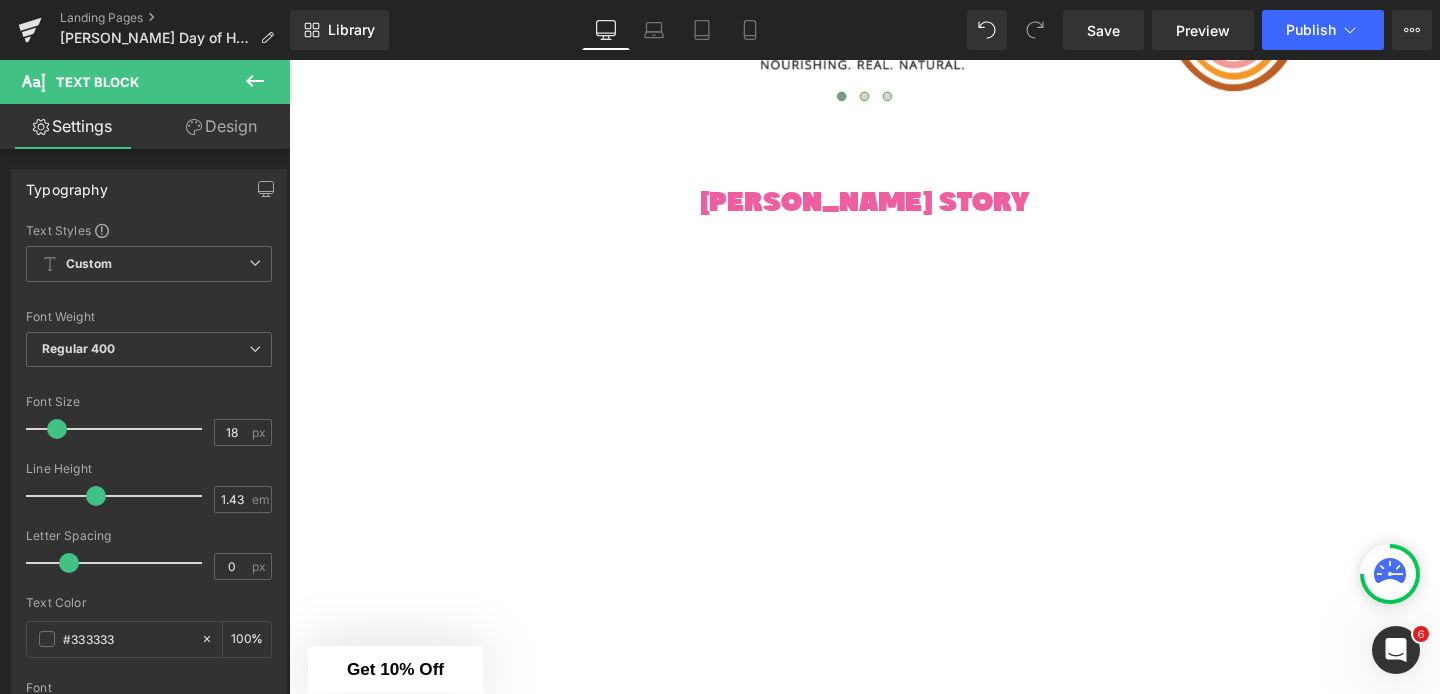 scroll, scrollTop: 2226, scrollLeft: 0, axis: vertical 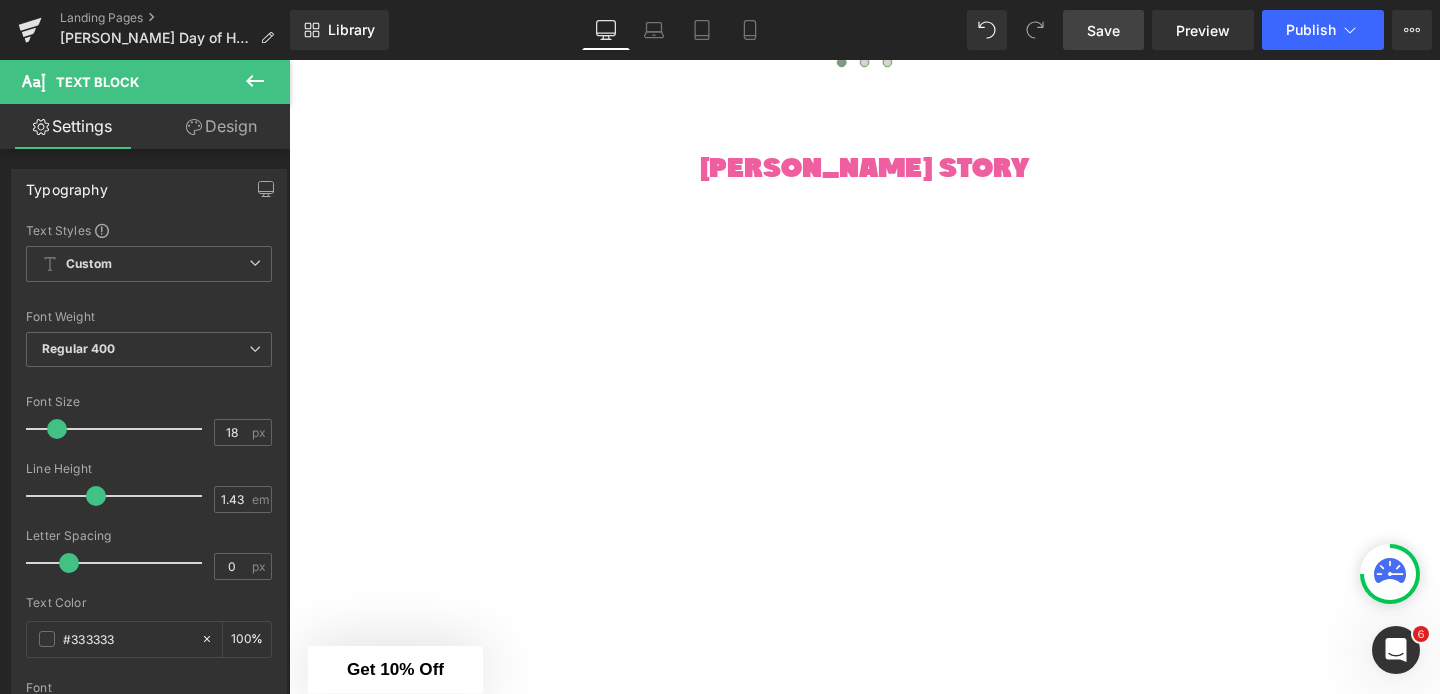 click on "Save" at bounding box center (1103, 30) 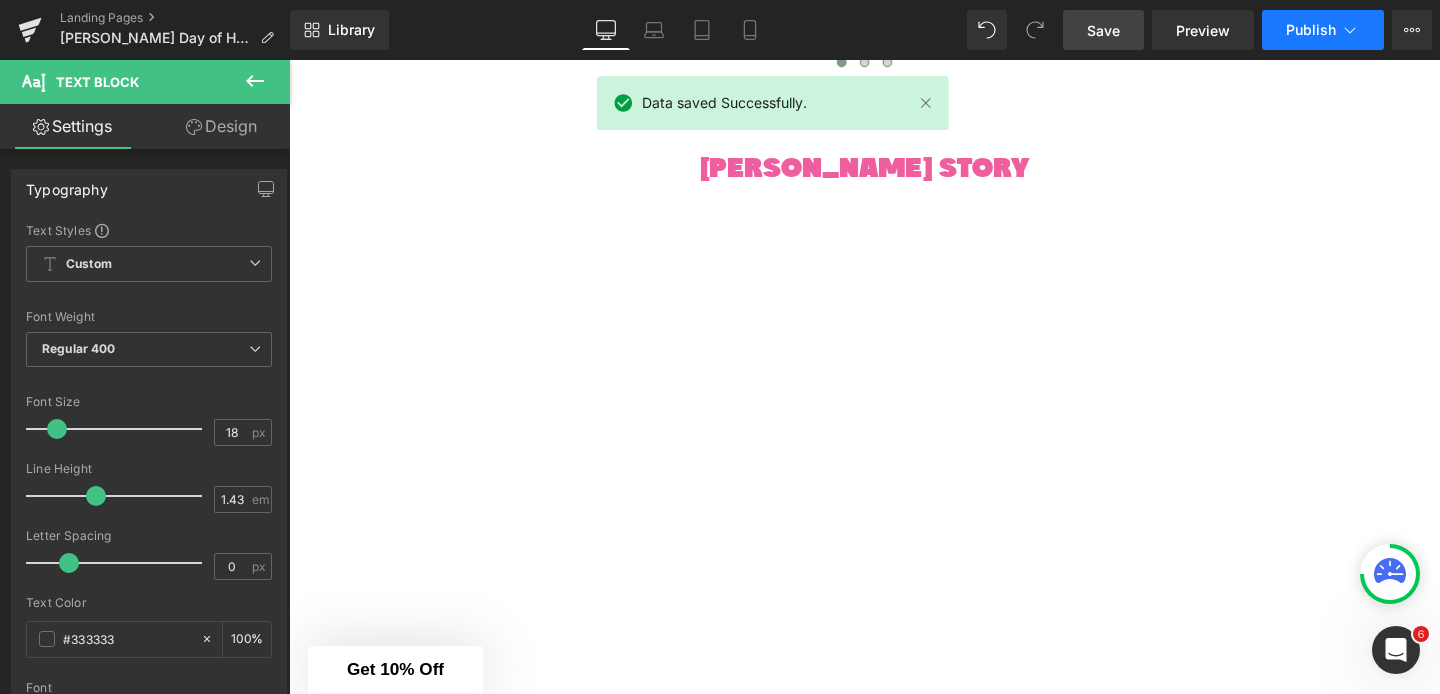 click on "Publish" at bounding box center (1311, 30) 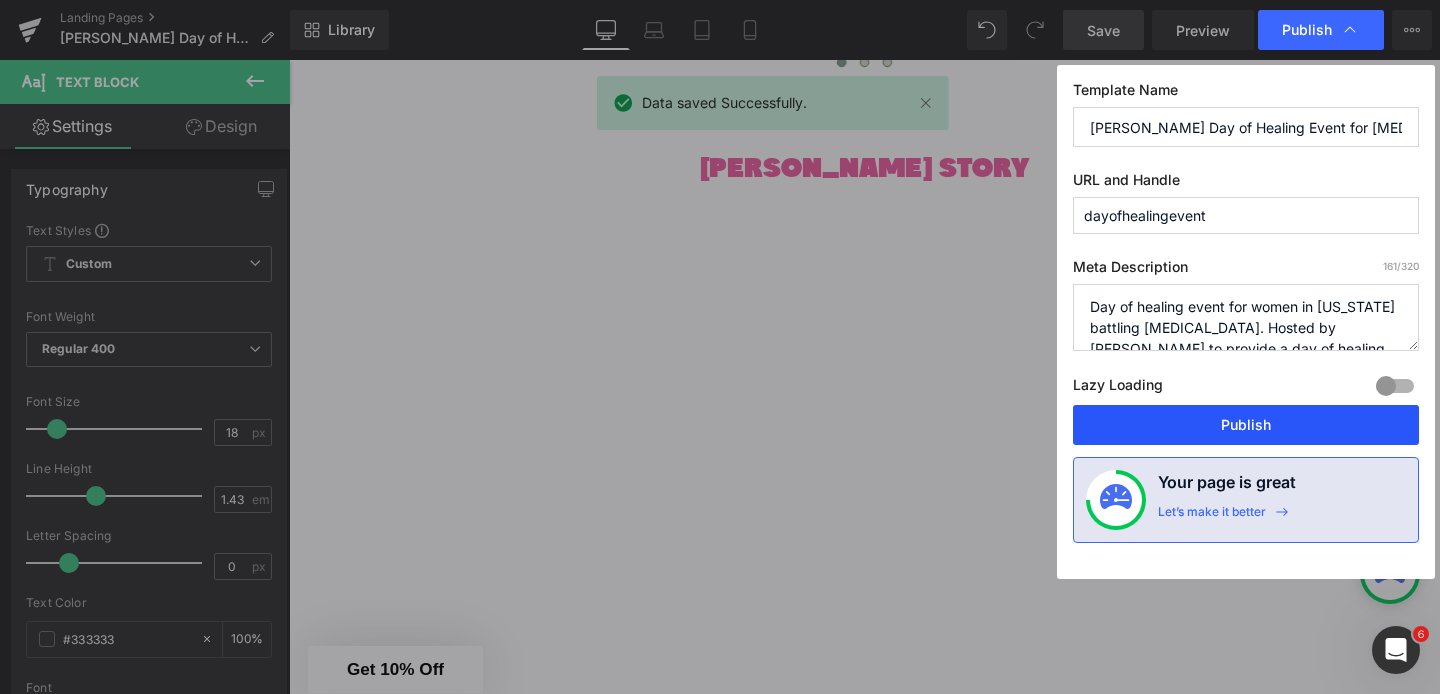 click on "Publish" at bounding box center [1246, 425] 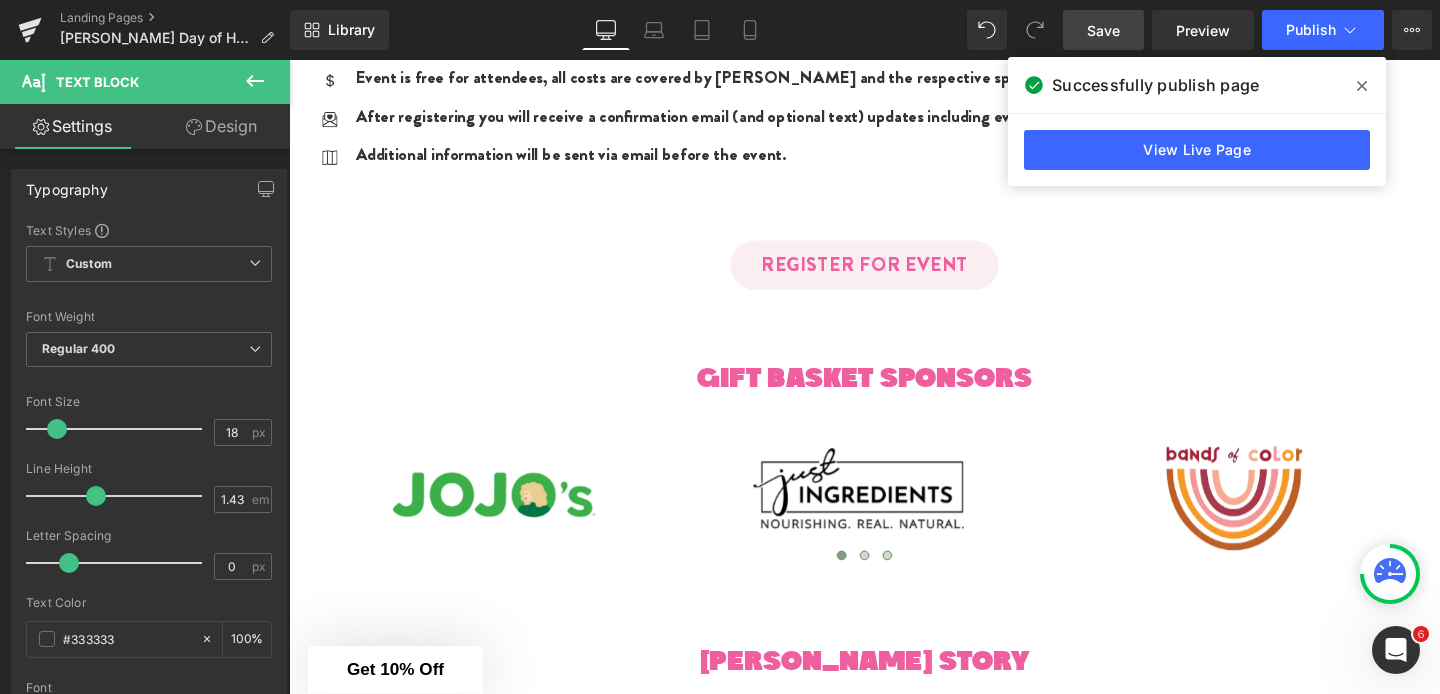 scroll, scrollTop: 1712, scrollLeft: 0, axis: vertical 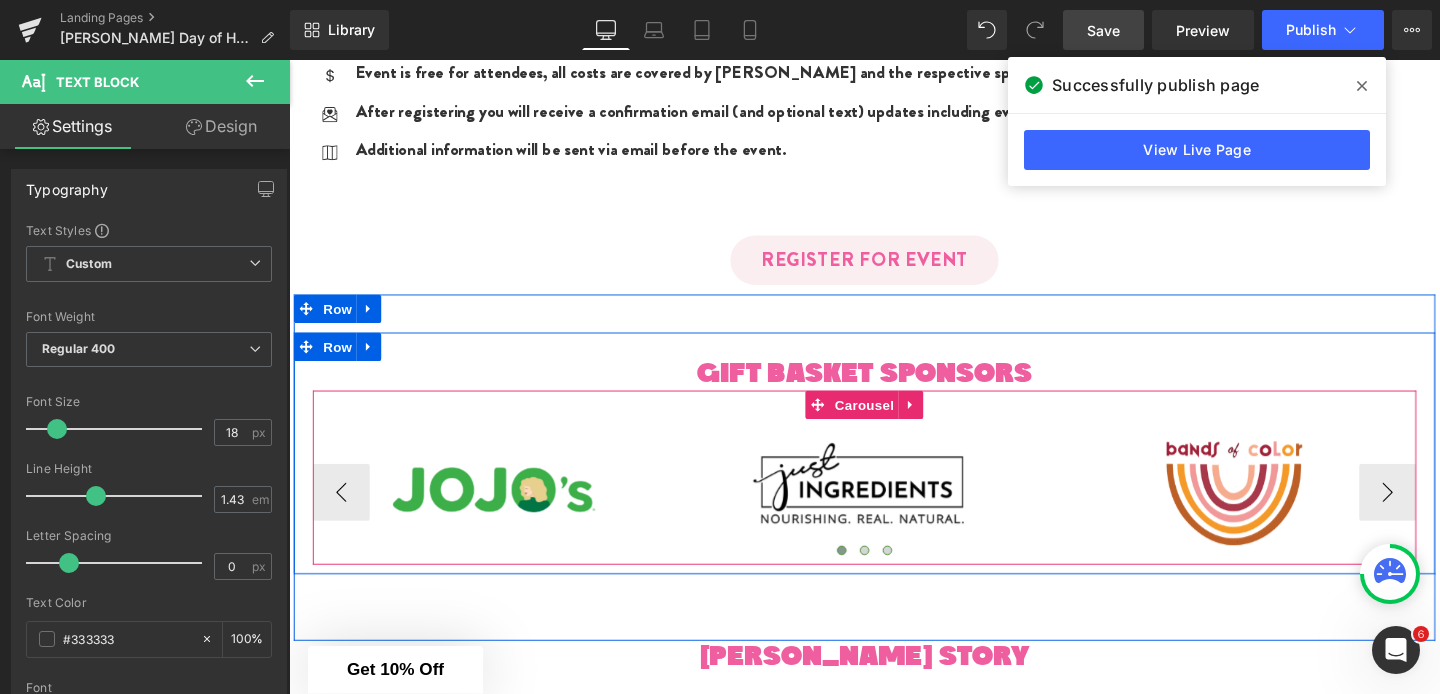 click on "Image
Image
Image
Image
Image
Image
Image" at bounding box center (894, 499) 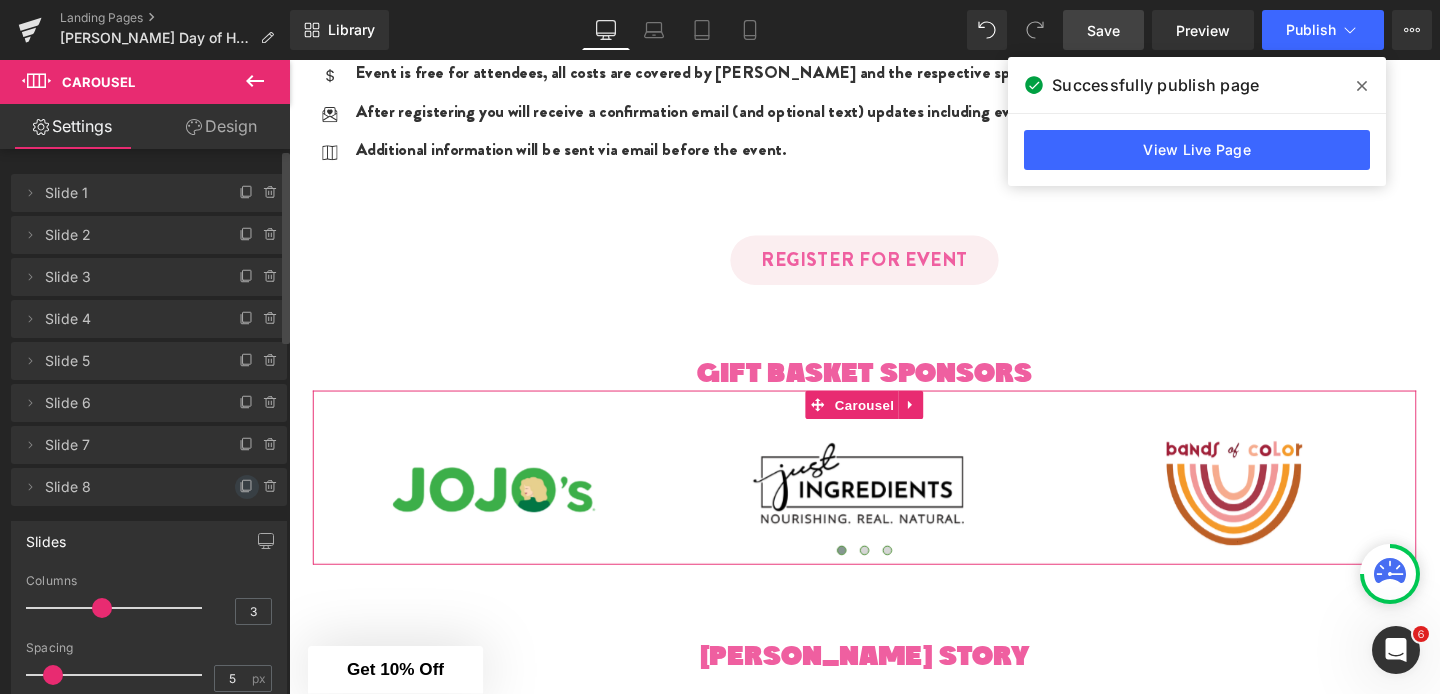 click 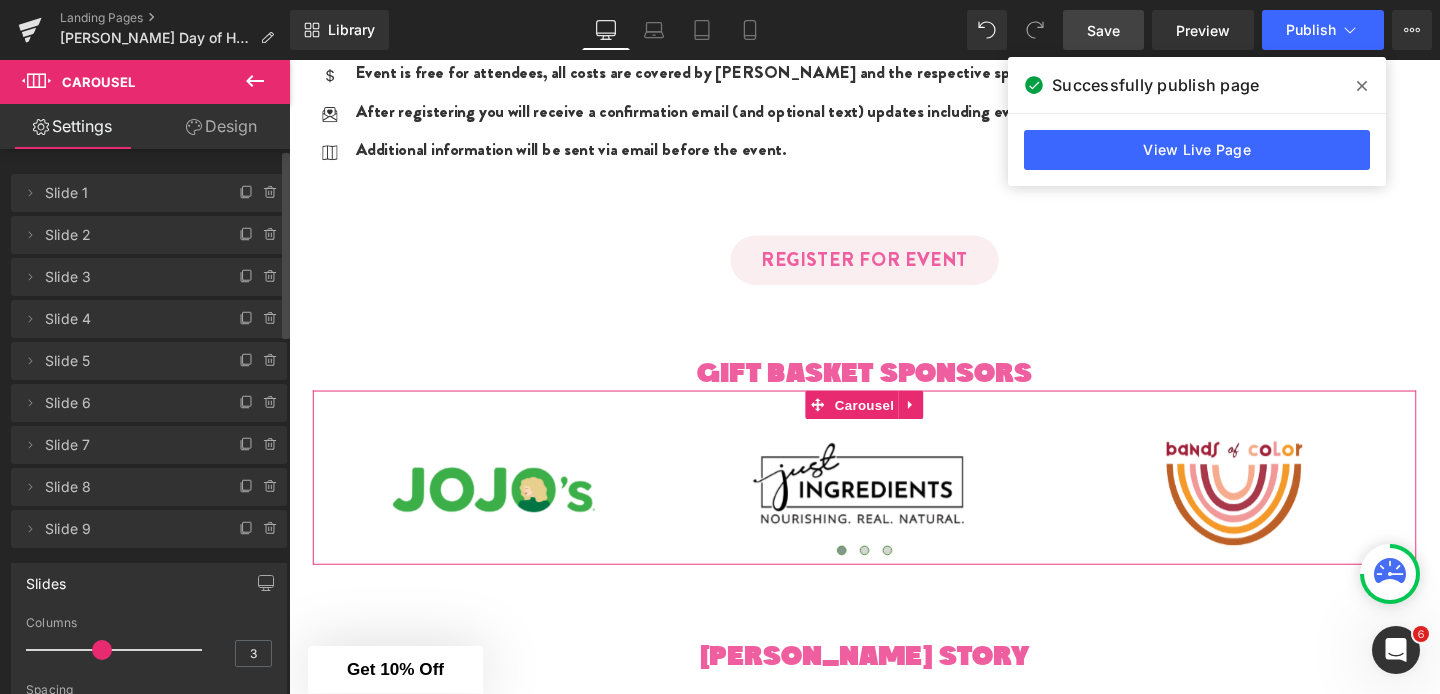 click on "Slide 9" at bounding box center [129, 529] 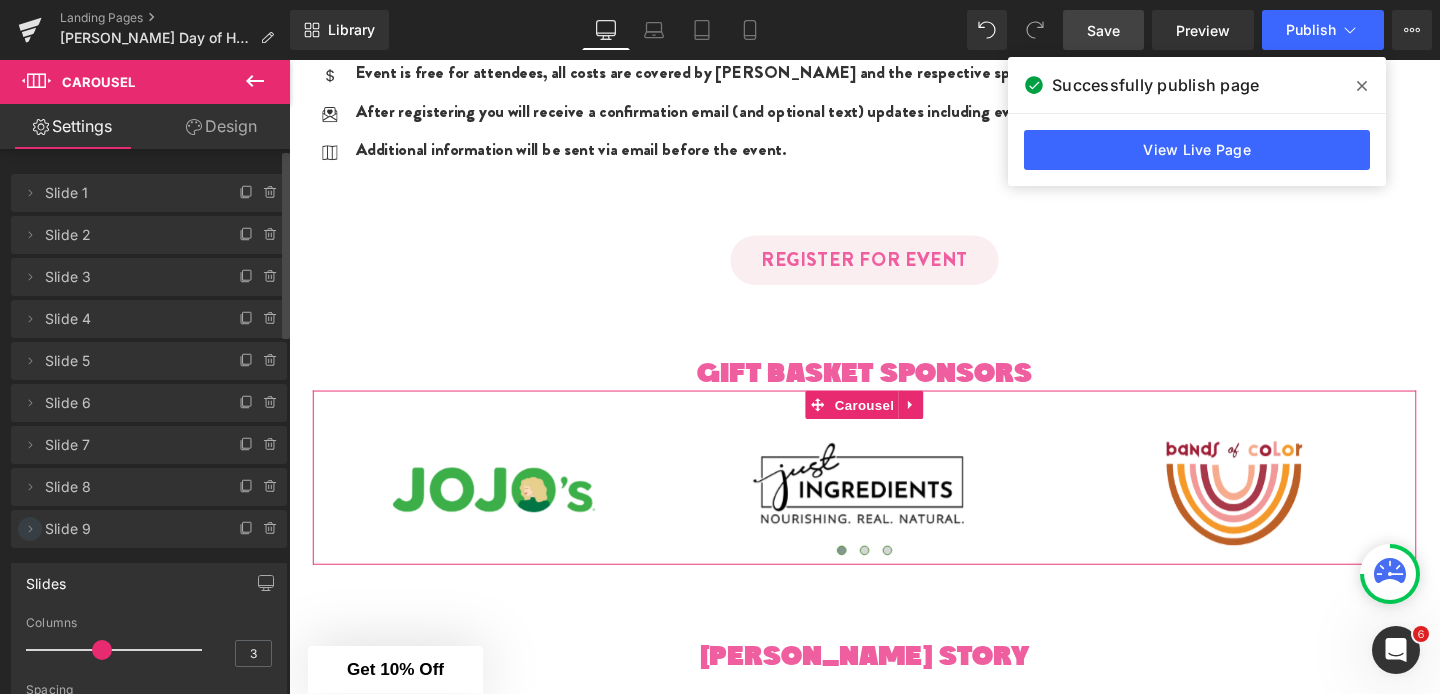 click 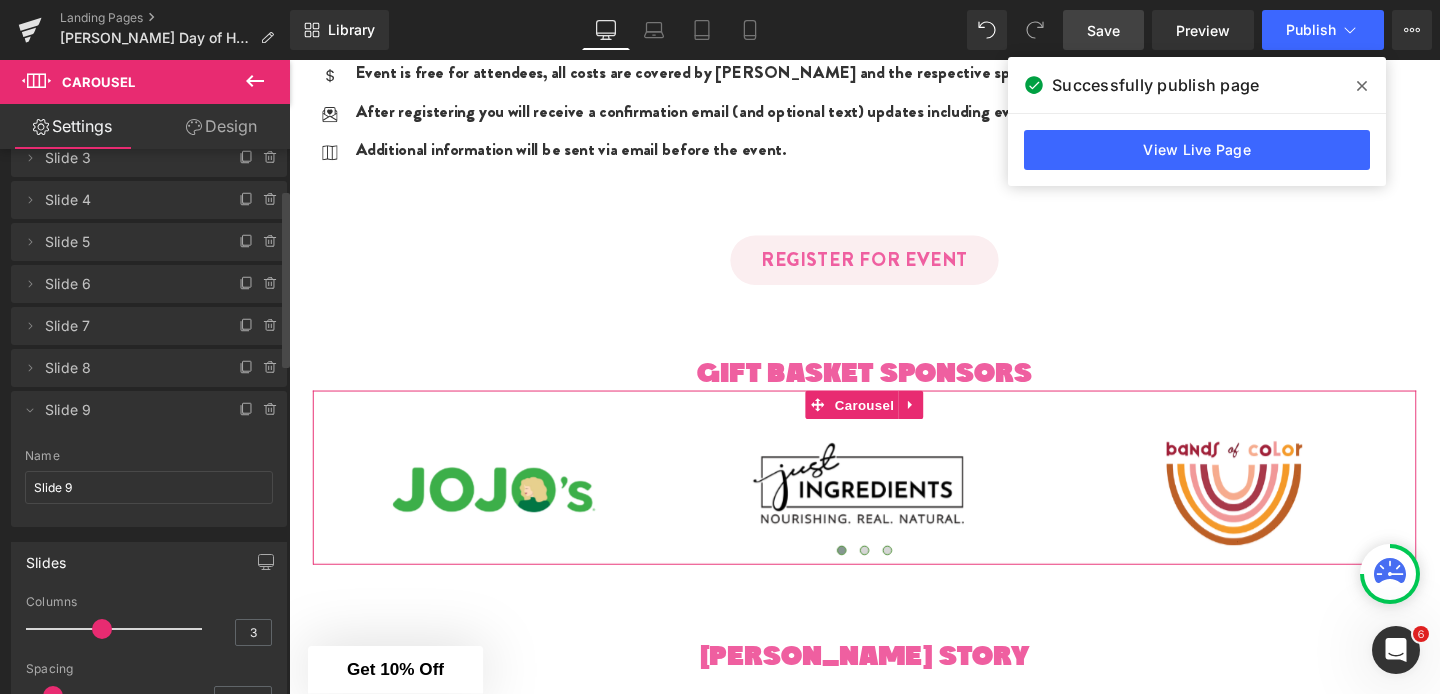scroll, scrollTop: 123, scrollLeft: 0, axis: vertical 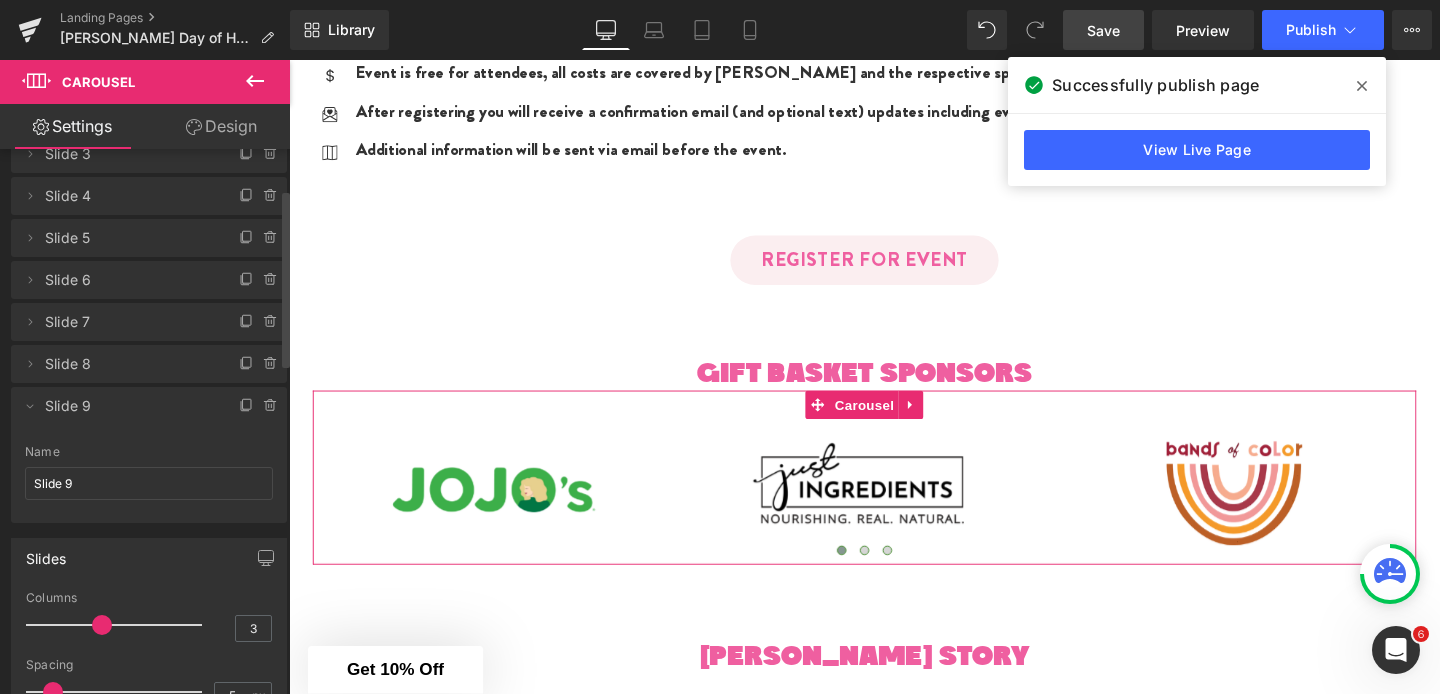 click on "Slide 9" at bounding box center (129, 406) 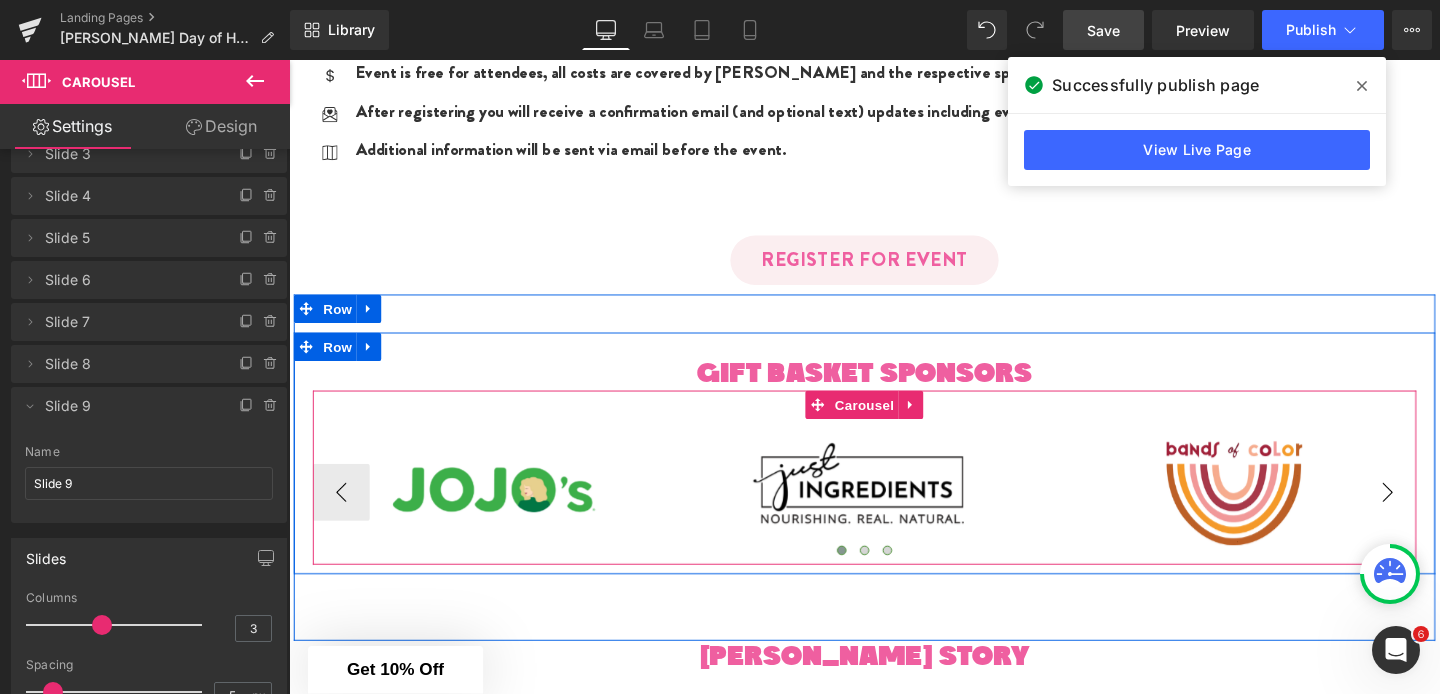click on "›" at bounding box center [1444, 515] 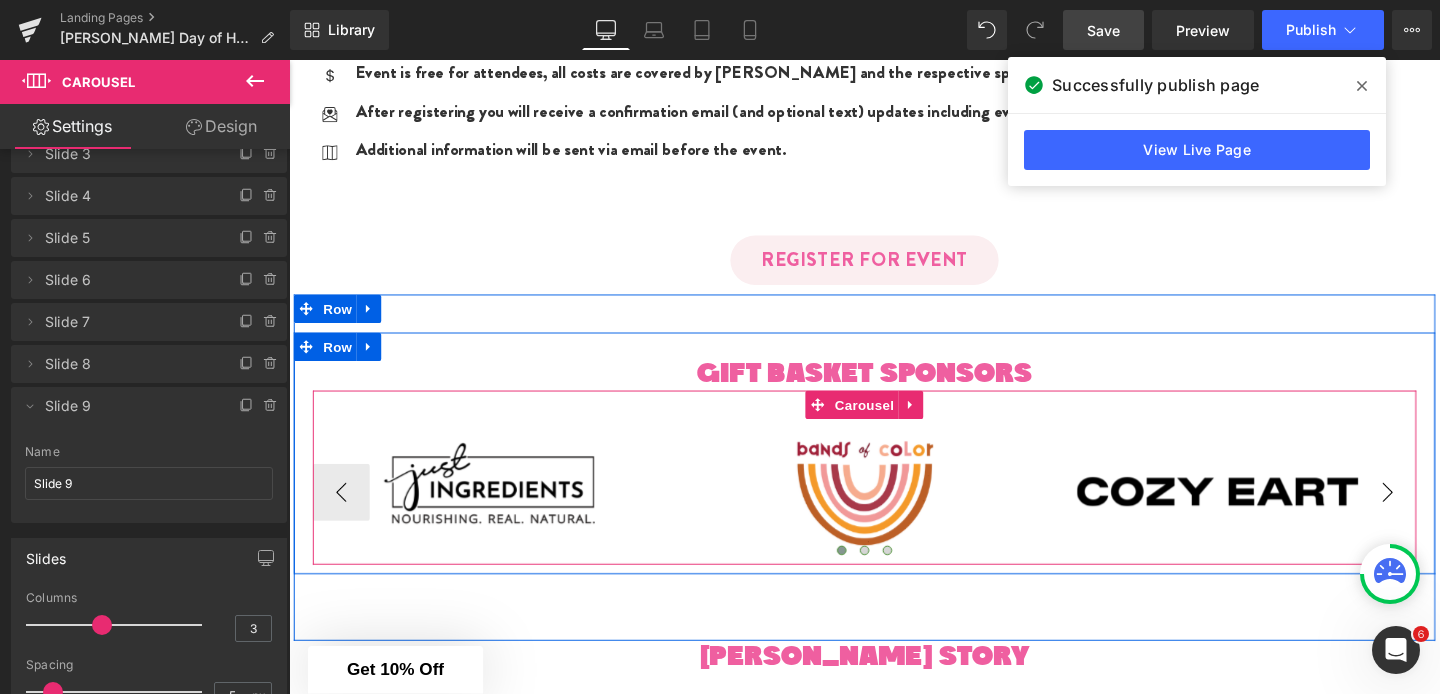 click on "›" at bounding box center [1444, 515] 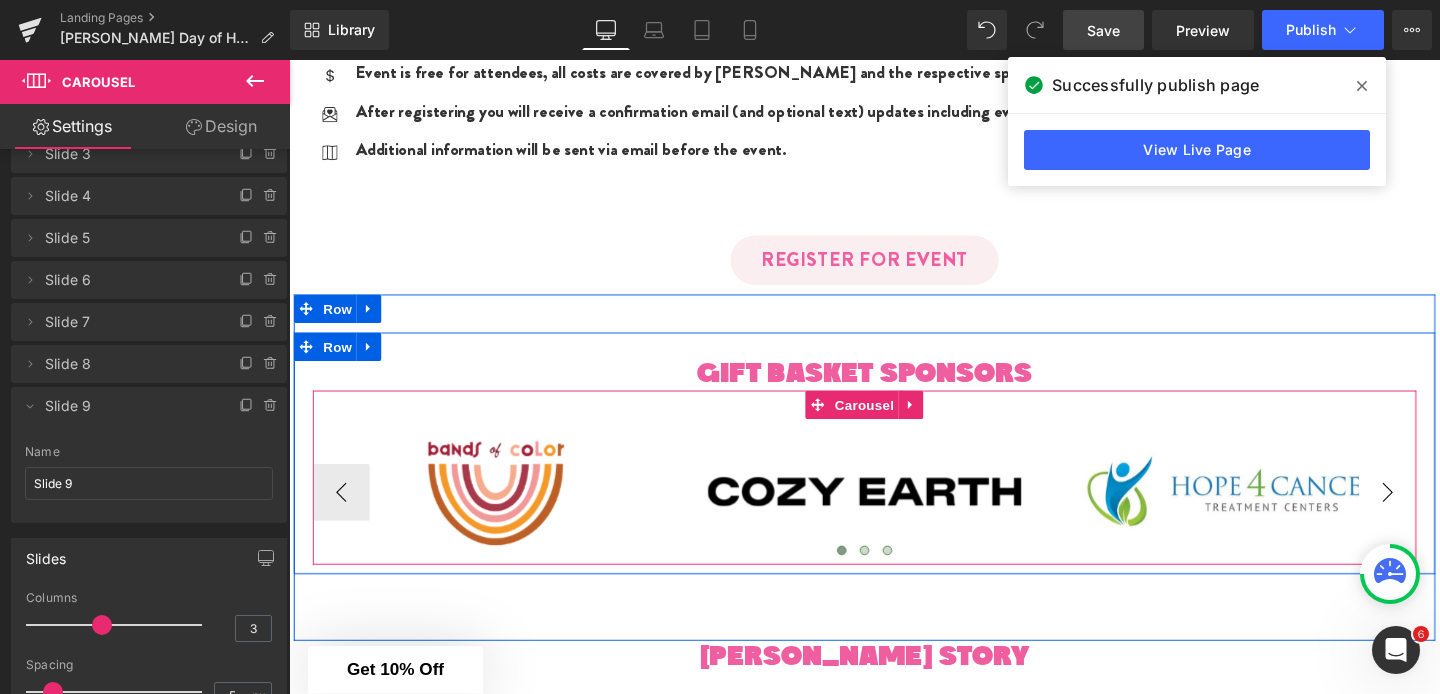 click on "›" at bounding box center [1444, 515] 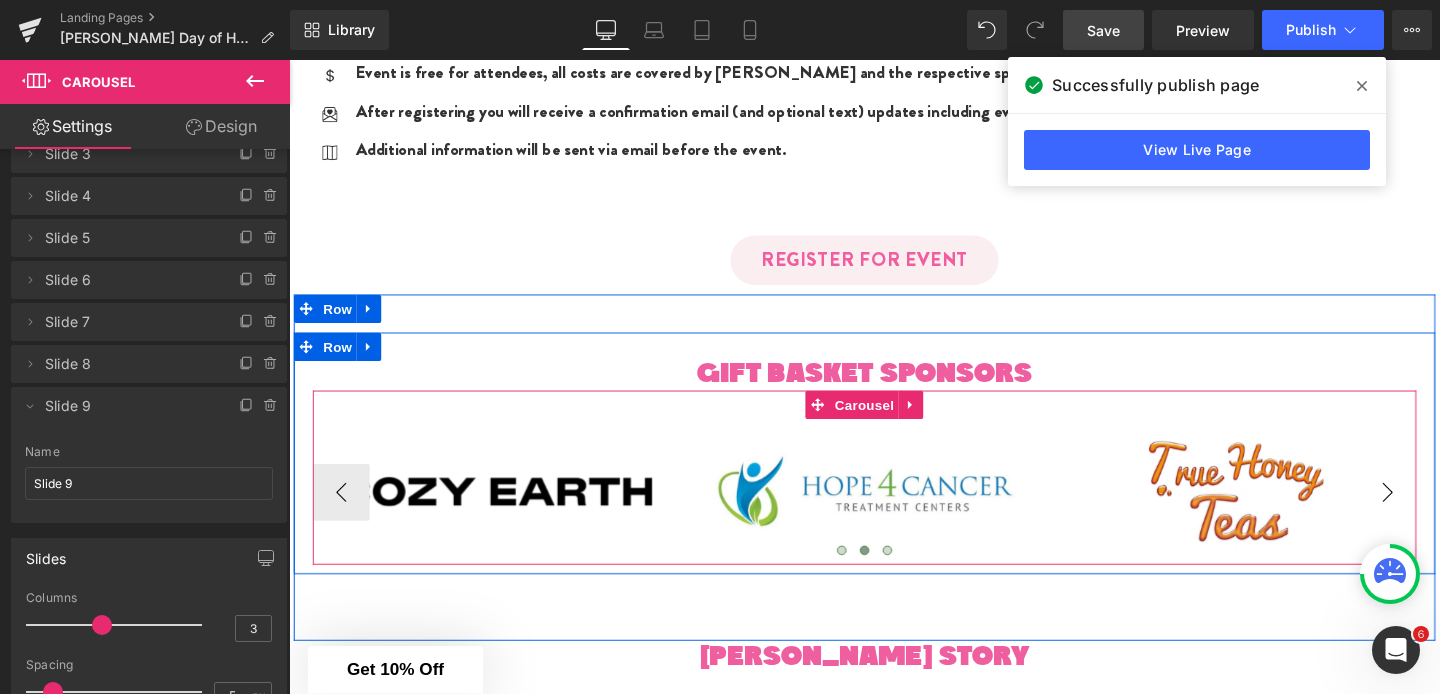 click on "›" at bounding box center (1444, 515) 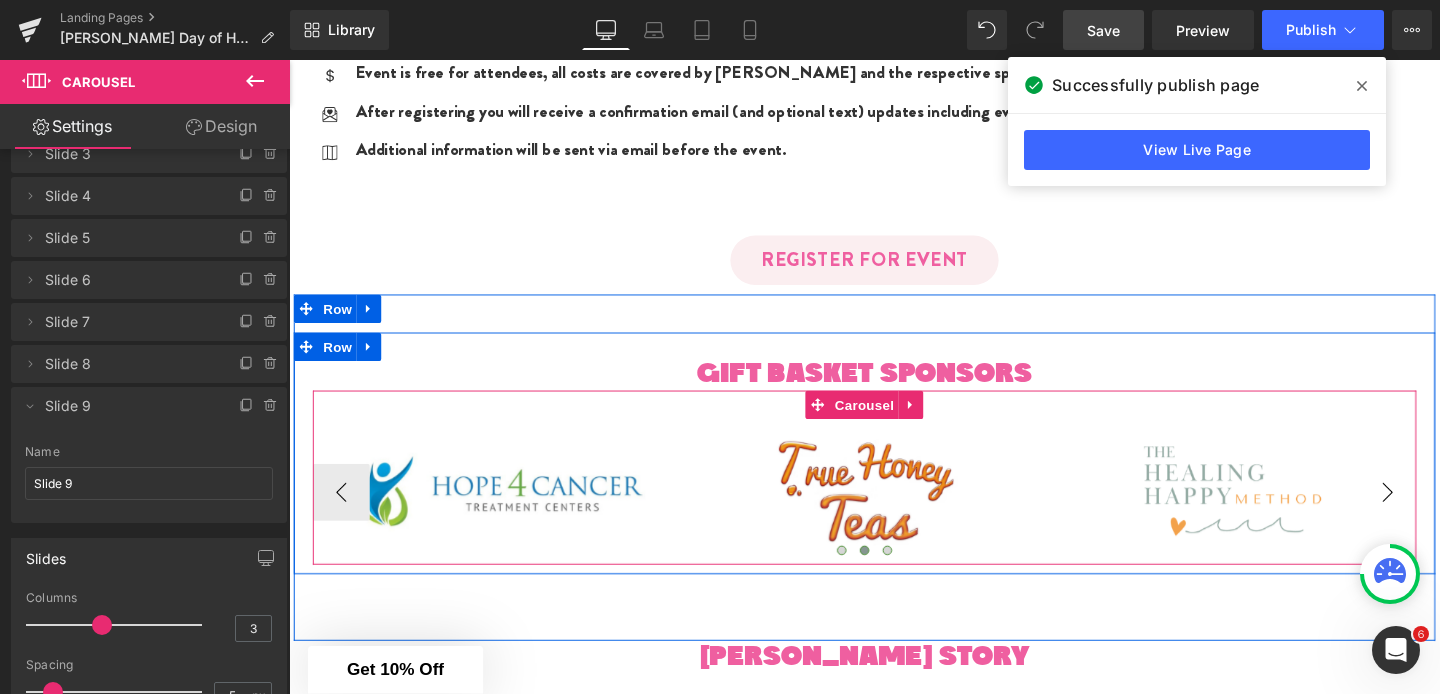 click on "›" at bounding box center [1444, 515] 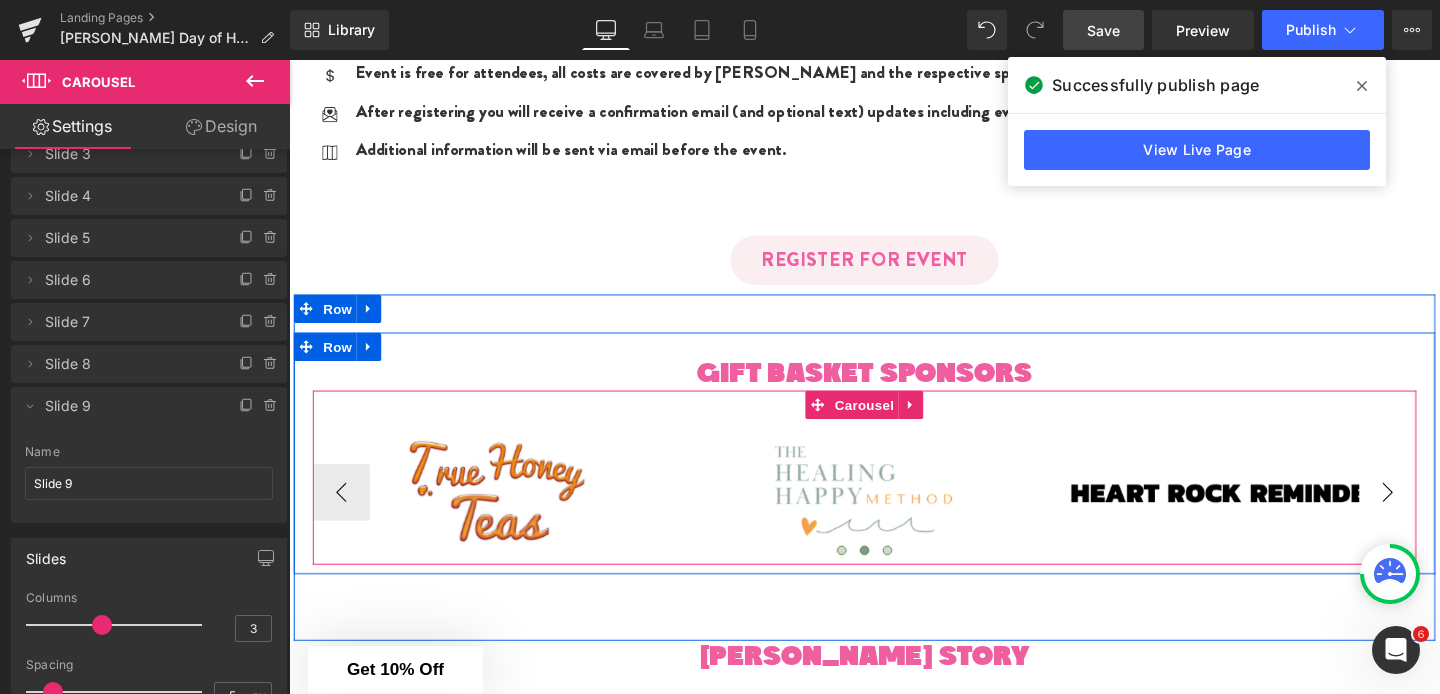 click on "›" at bounding box center (1444, 515) 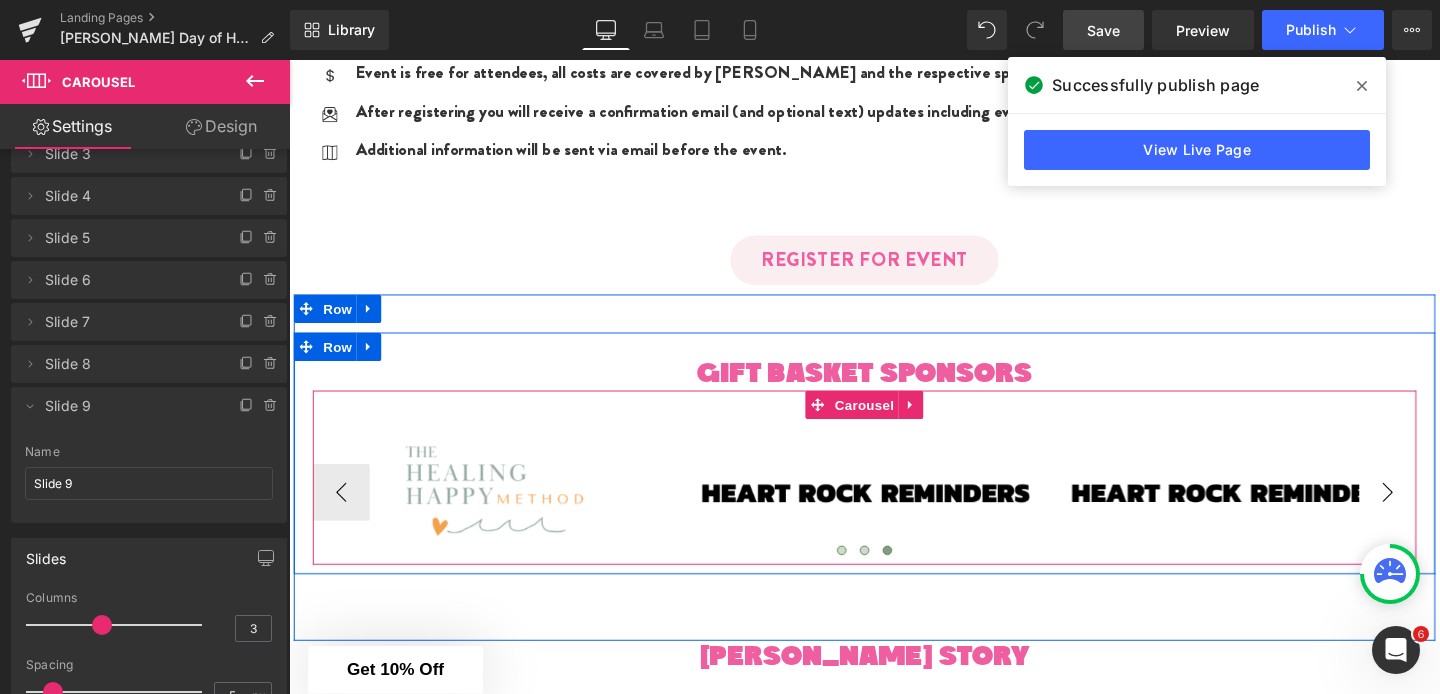 click on "›" at bounding box center (1444, 515) 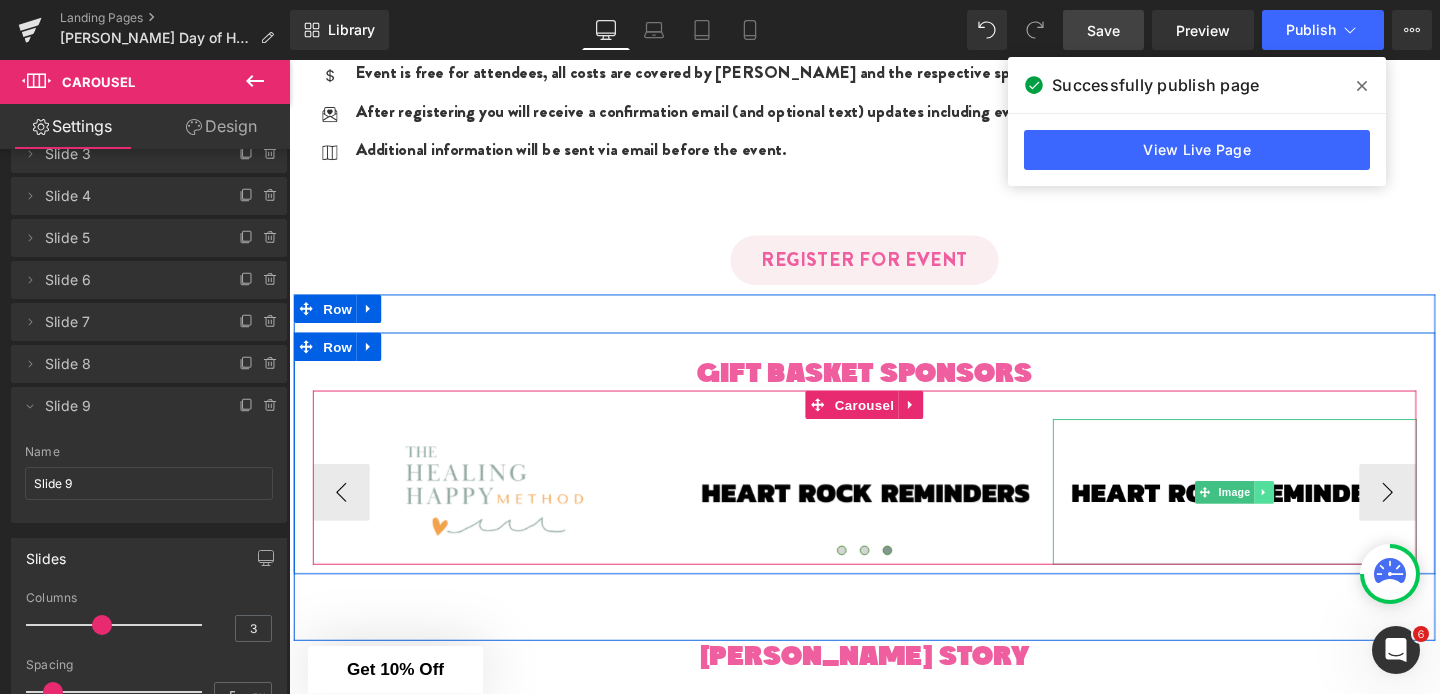 click at bounding box center (1314, 515) 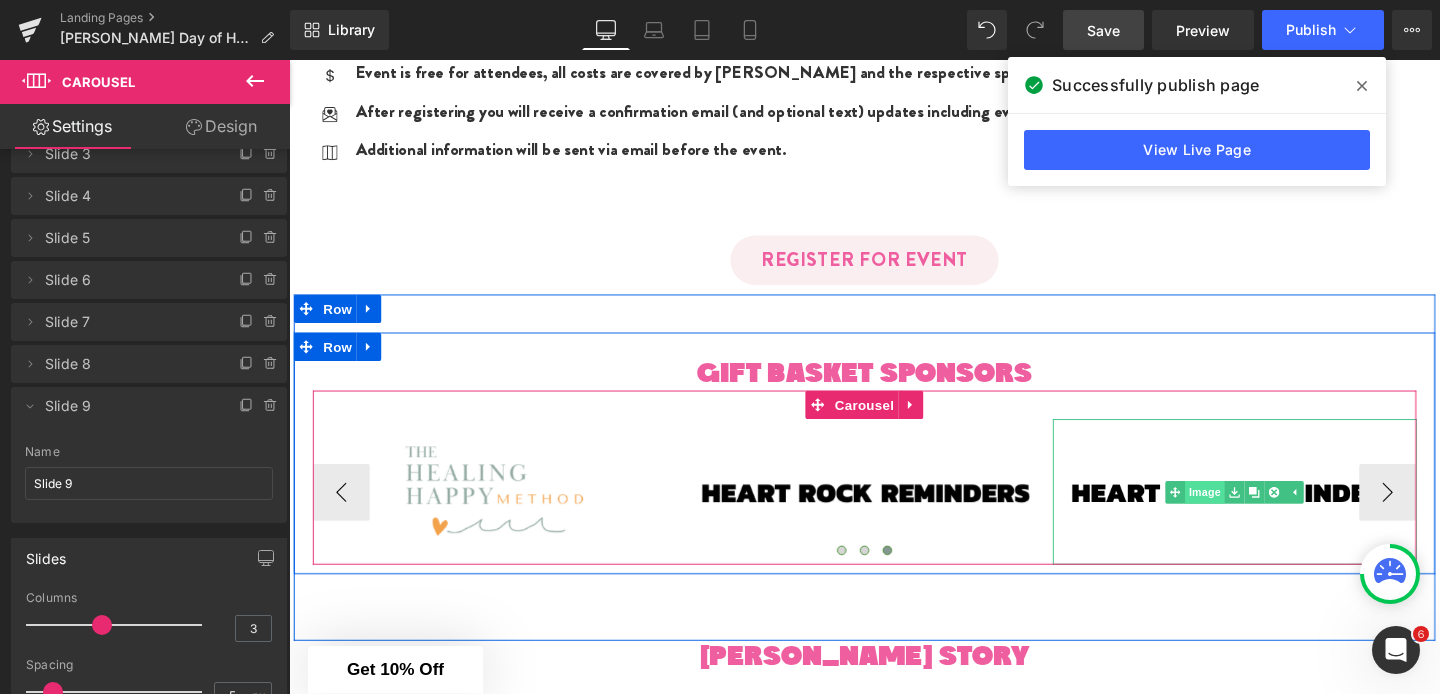 click on "Image" at bounding box center (1241, 515) 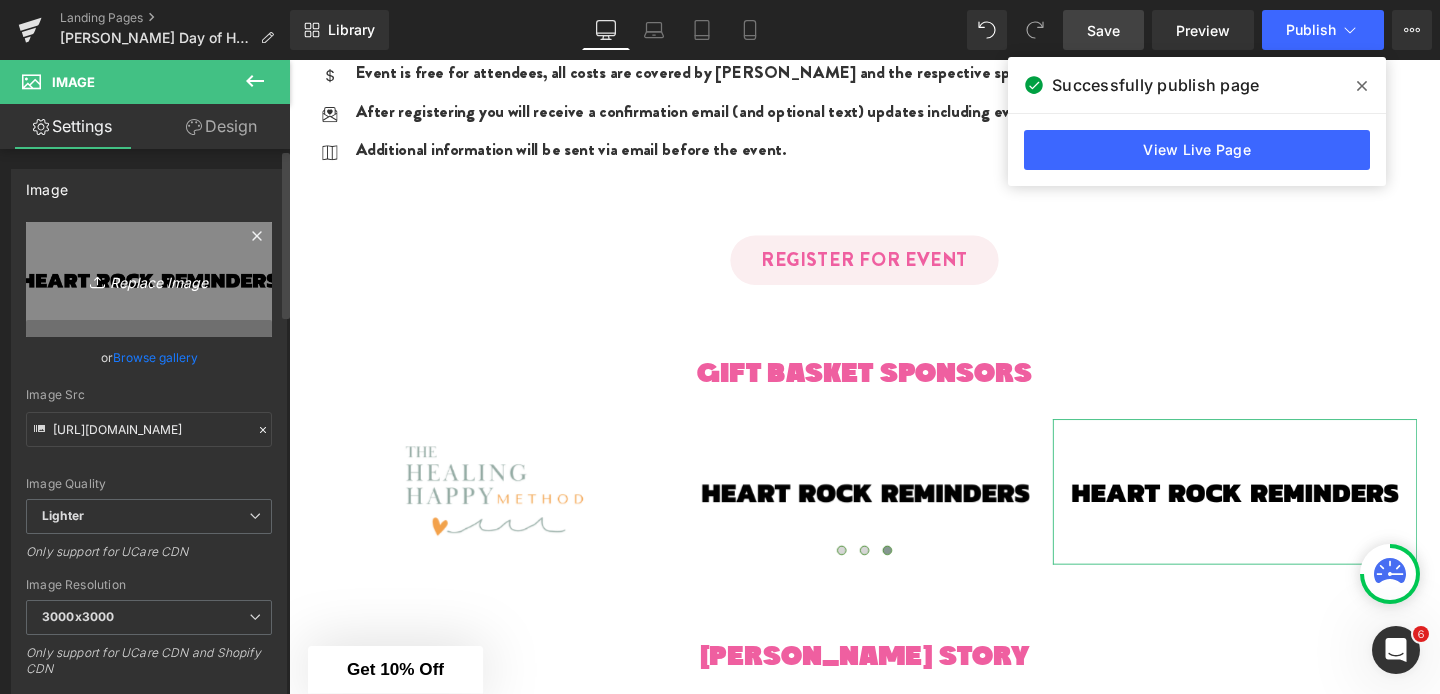 click on "Replace Image" at bounding box center (149, 279) 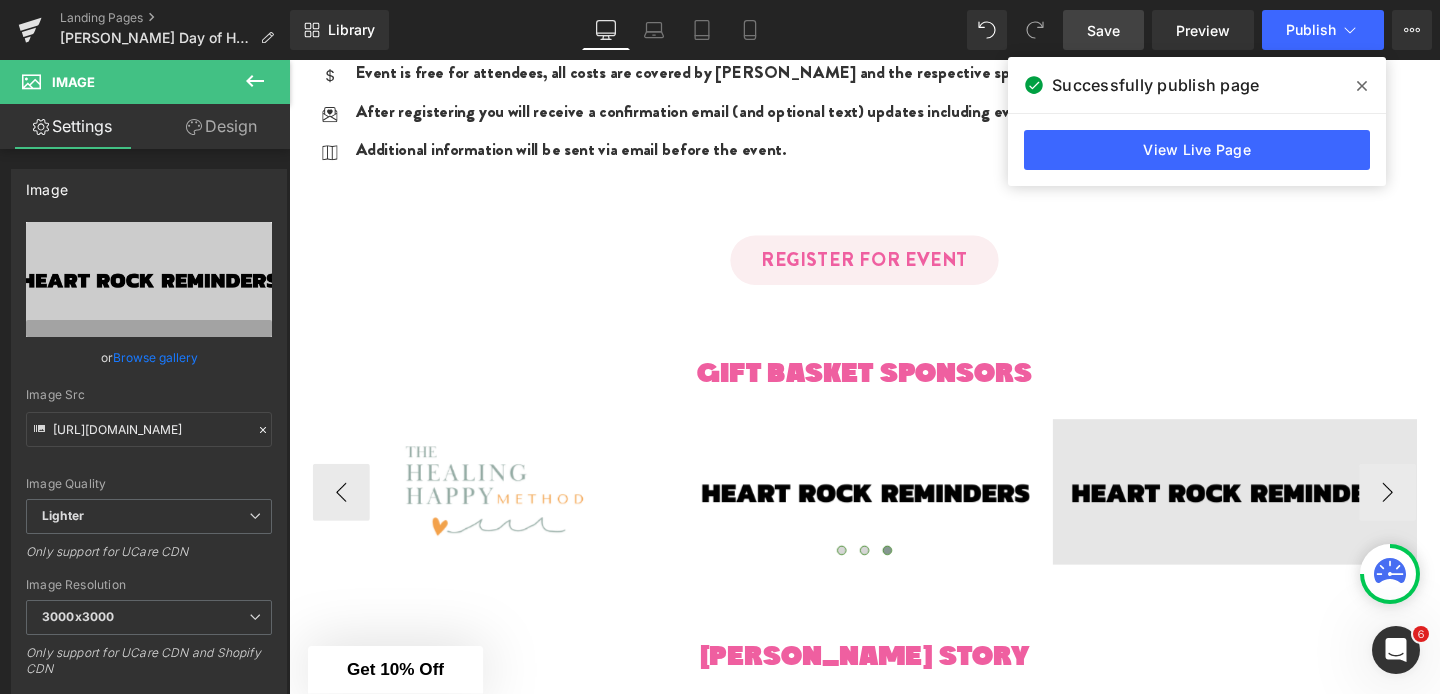 type on "C:\fakepath\lolalogo.webp" 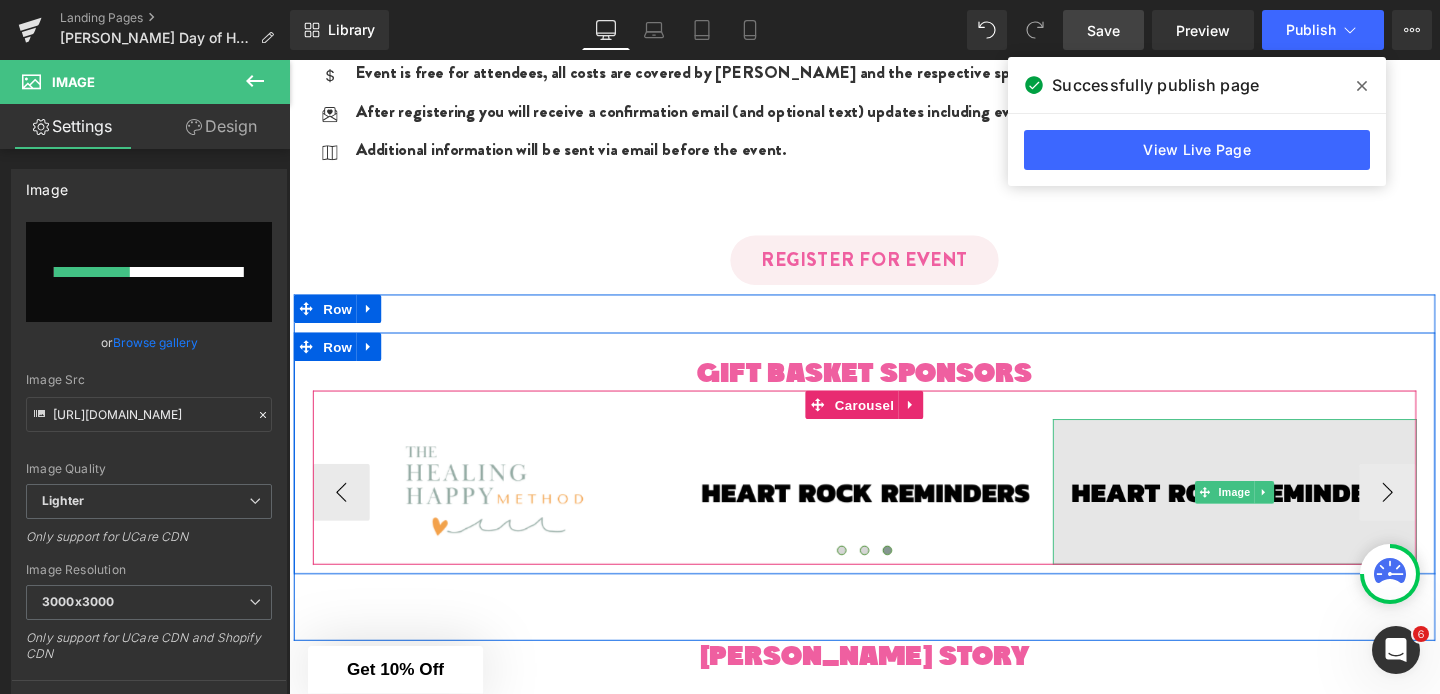 type 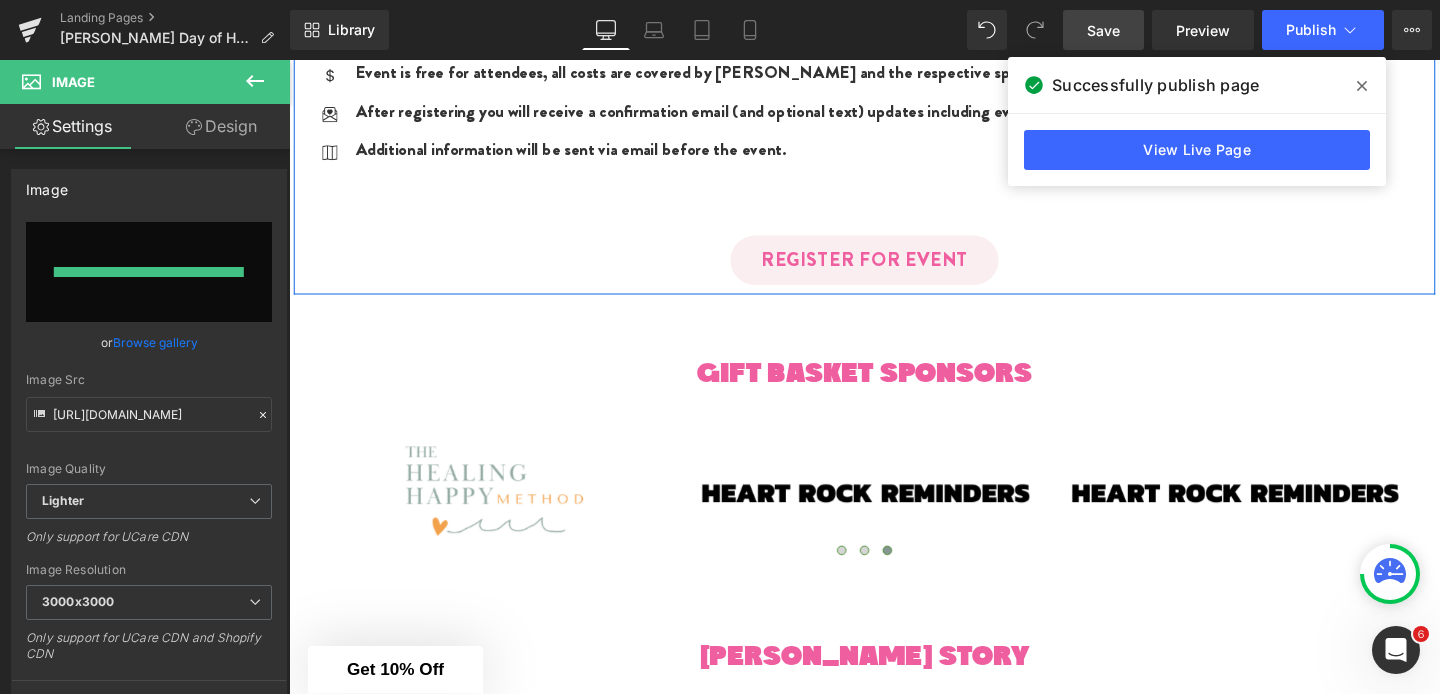 type on "[URL][DOMAIN_NAME]" 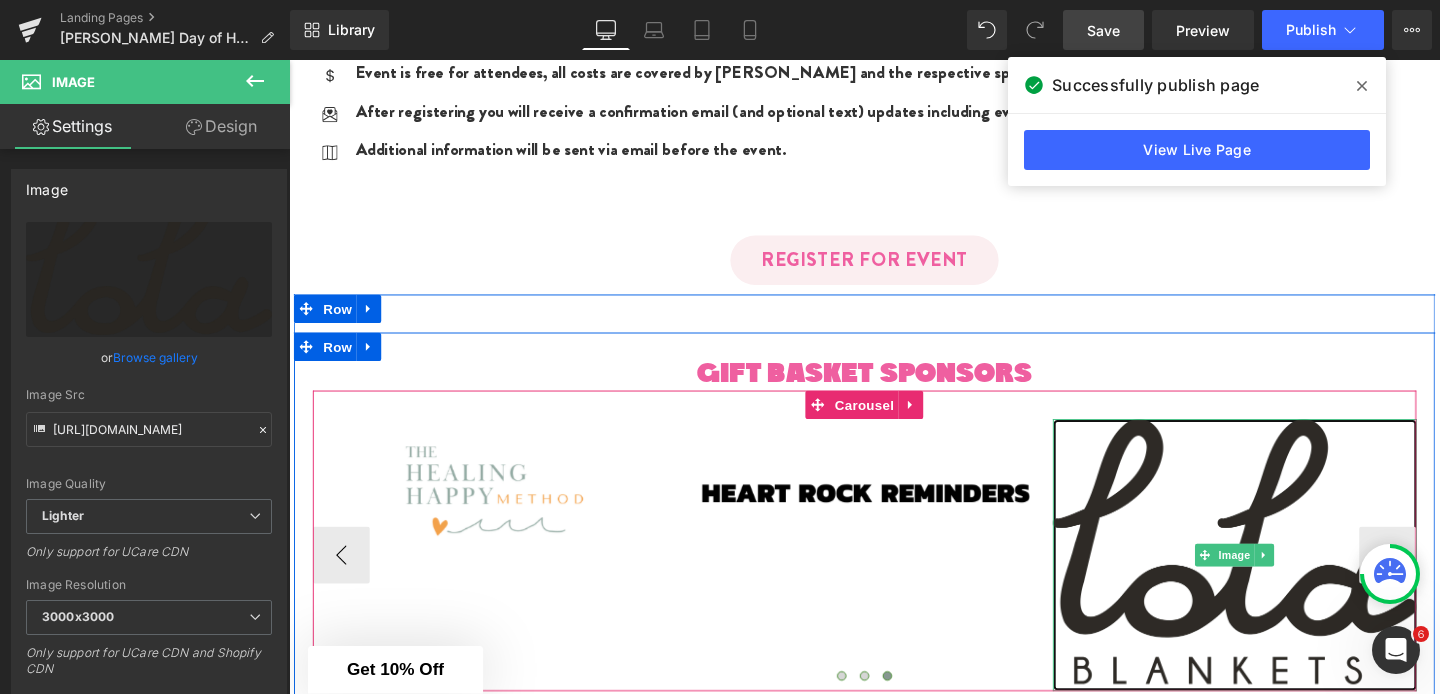 click at bounding box center (1283, 581) 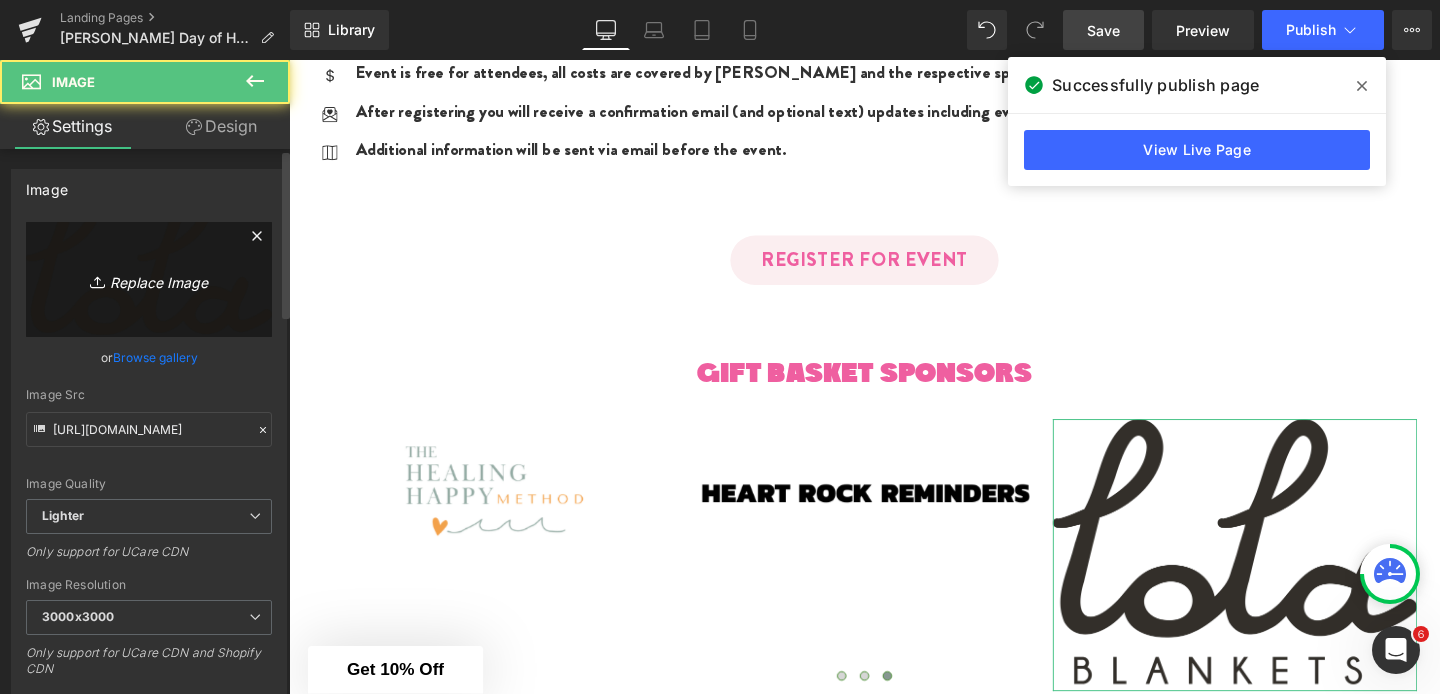 click on "Replace Image" at bounding box center (149, 279) 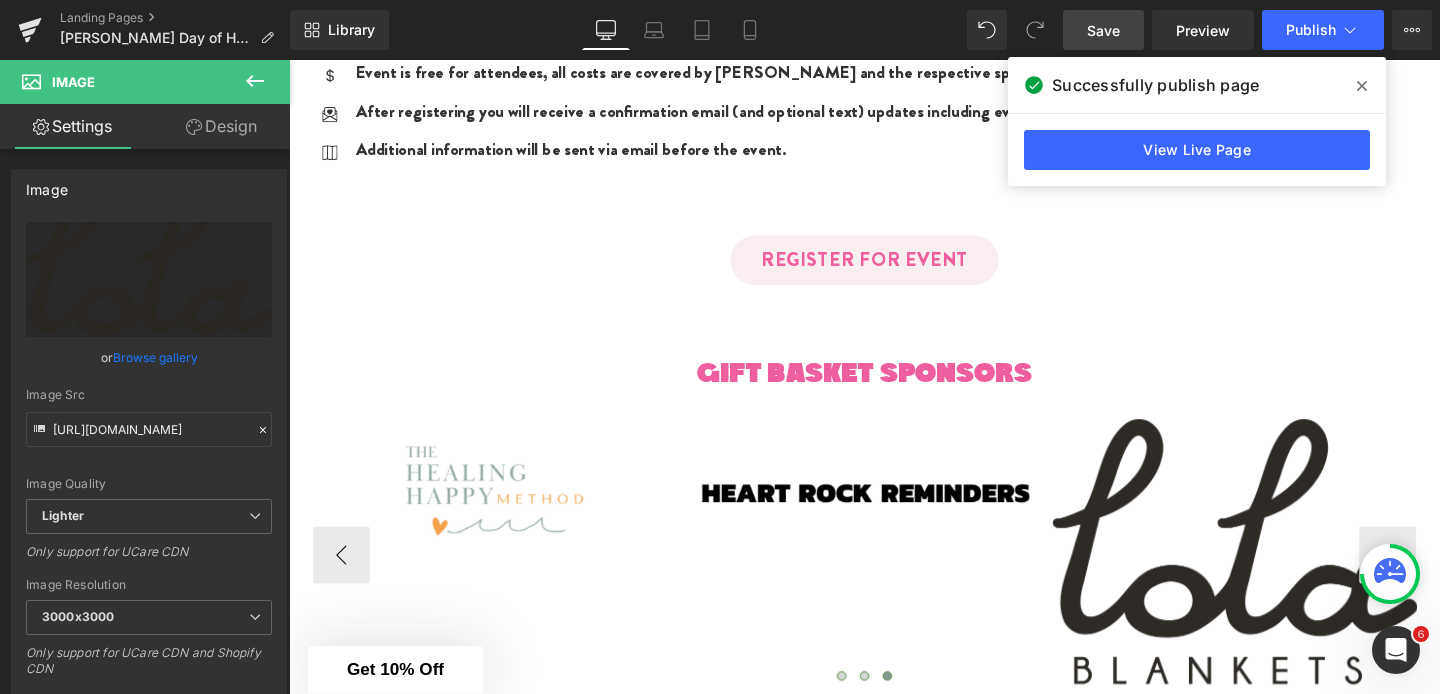type on "C:\fakepath\Logos (2).png" 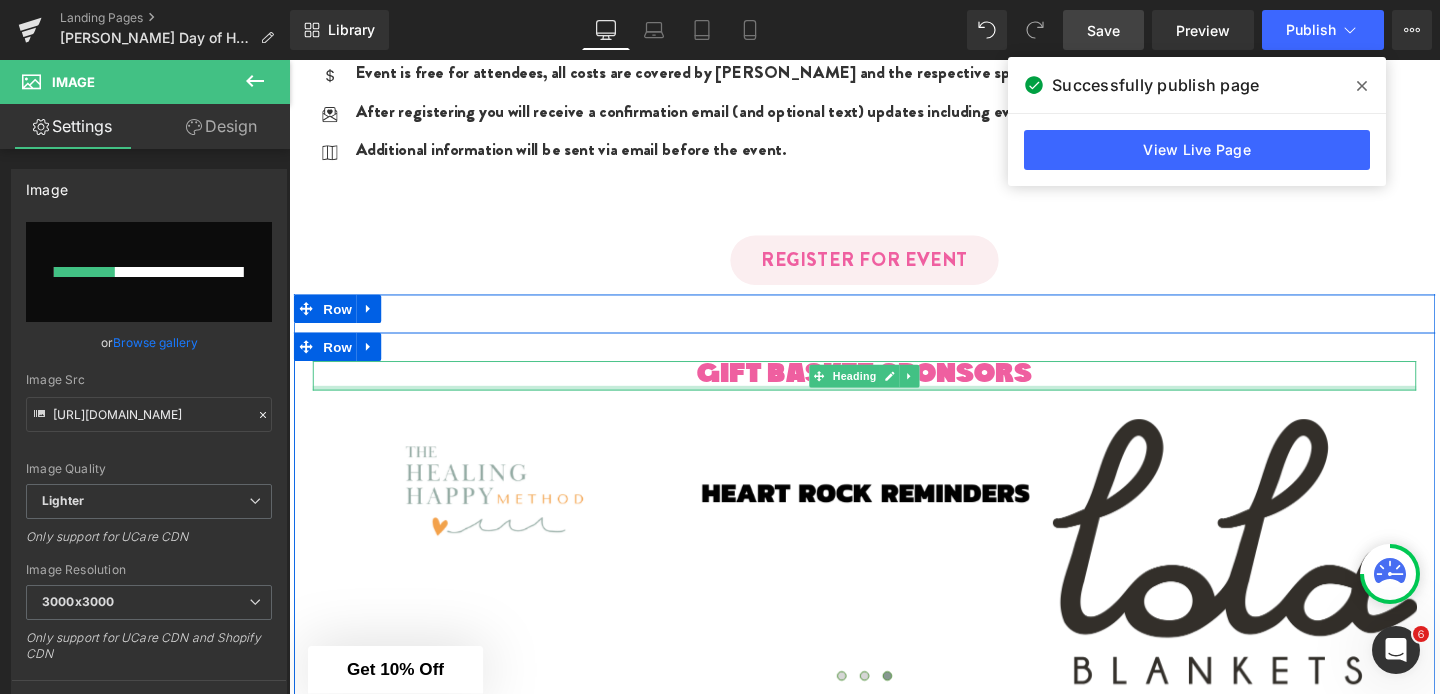 type 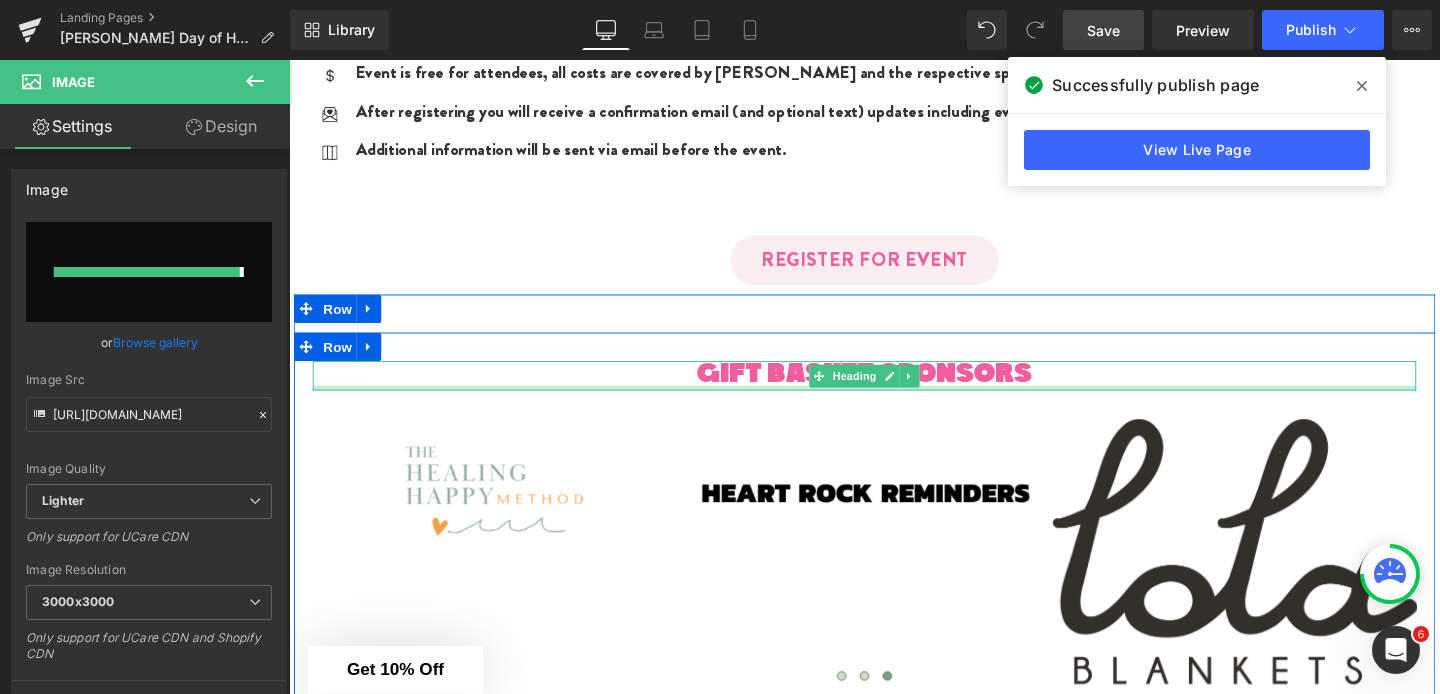 type on "[URL][DOMAIN_NAME]" 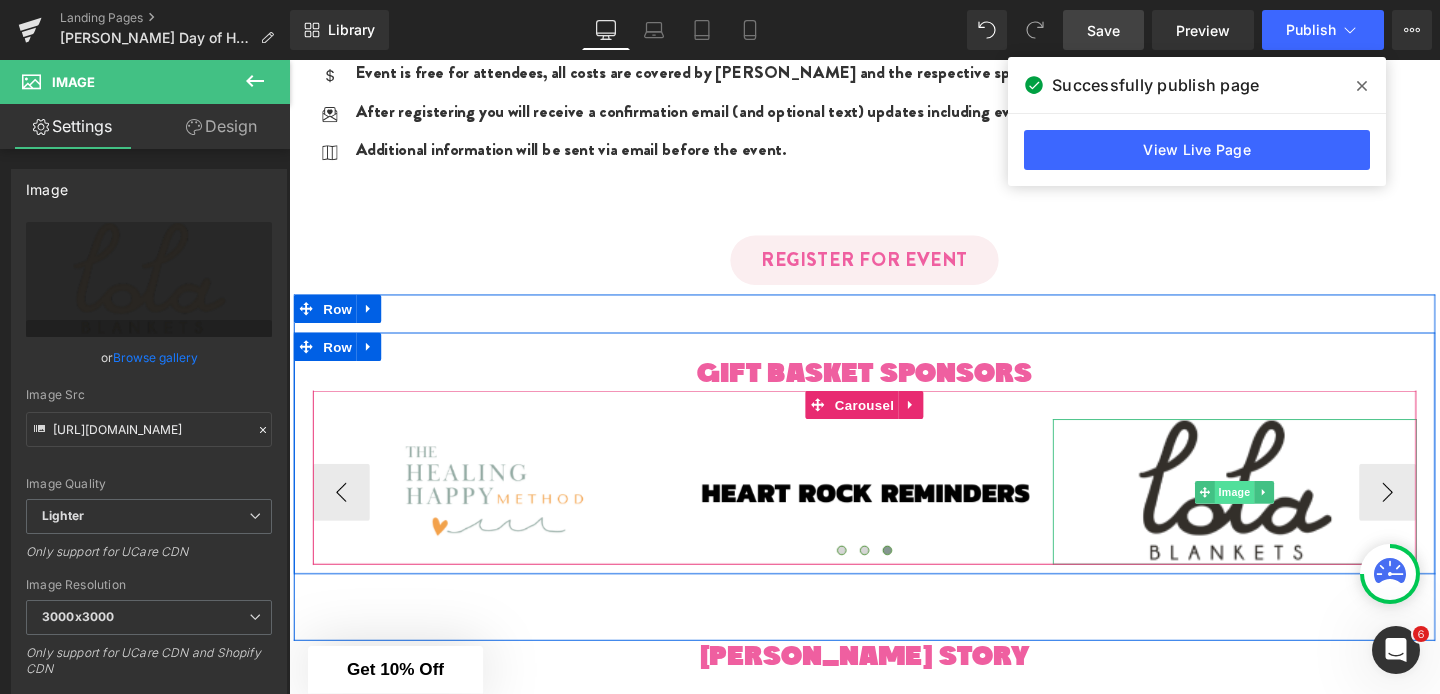 click on "Image" at bounding box center [1283, 515] 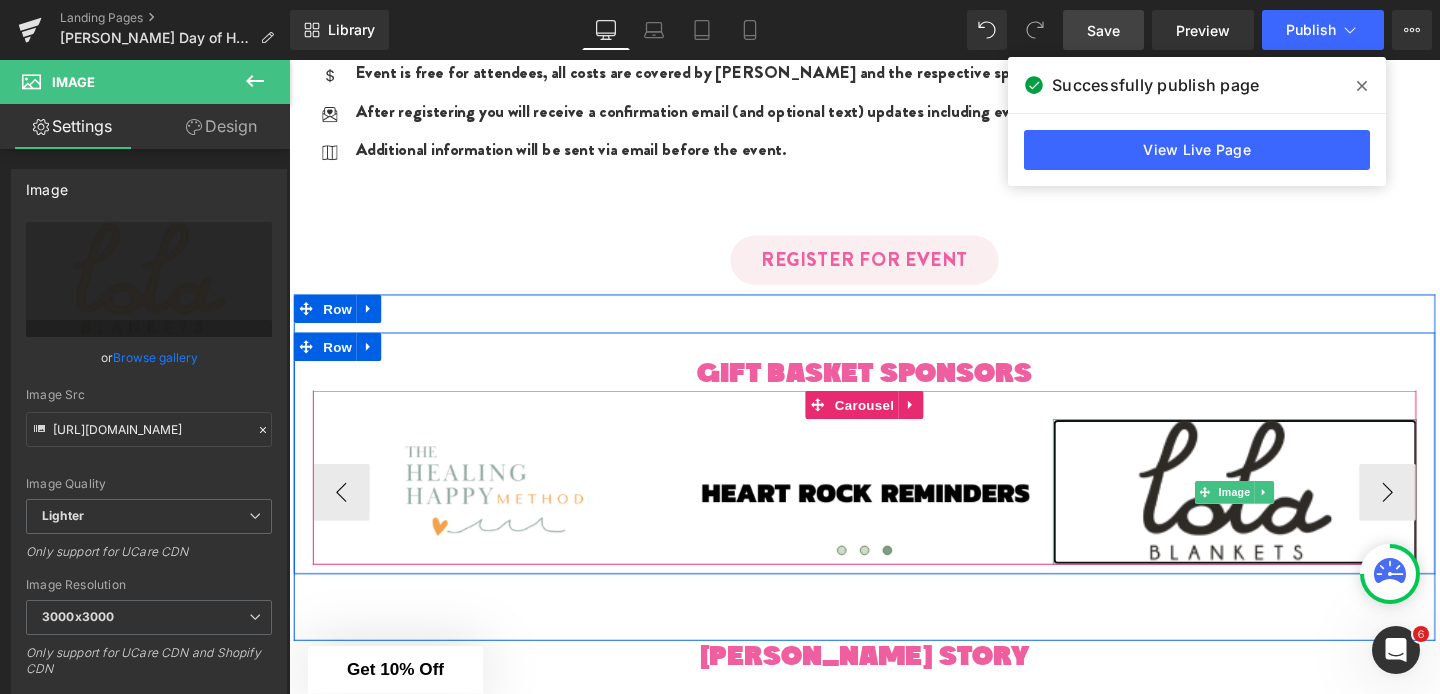 click at bounding box center (1283, 514) 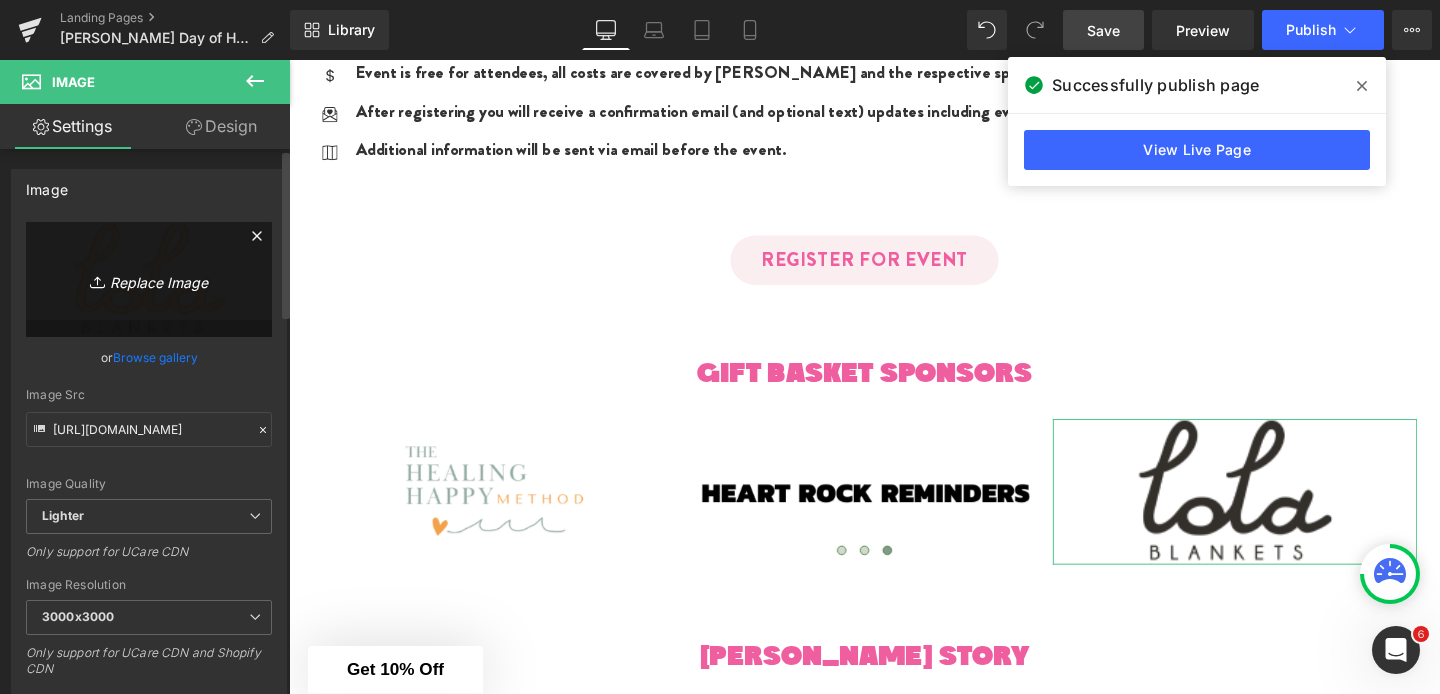 click on "Replace Image" at bounding box center (149, 279) 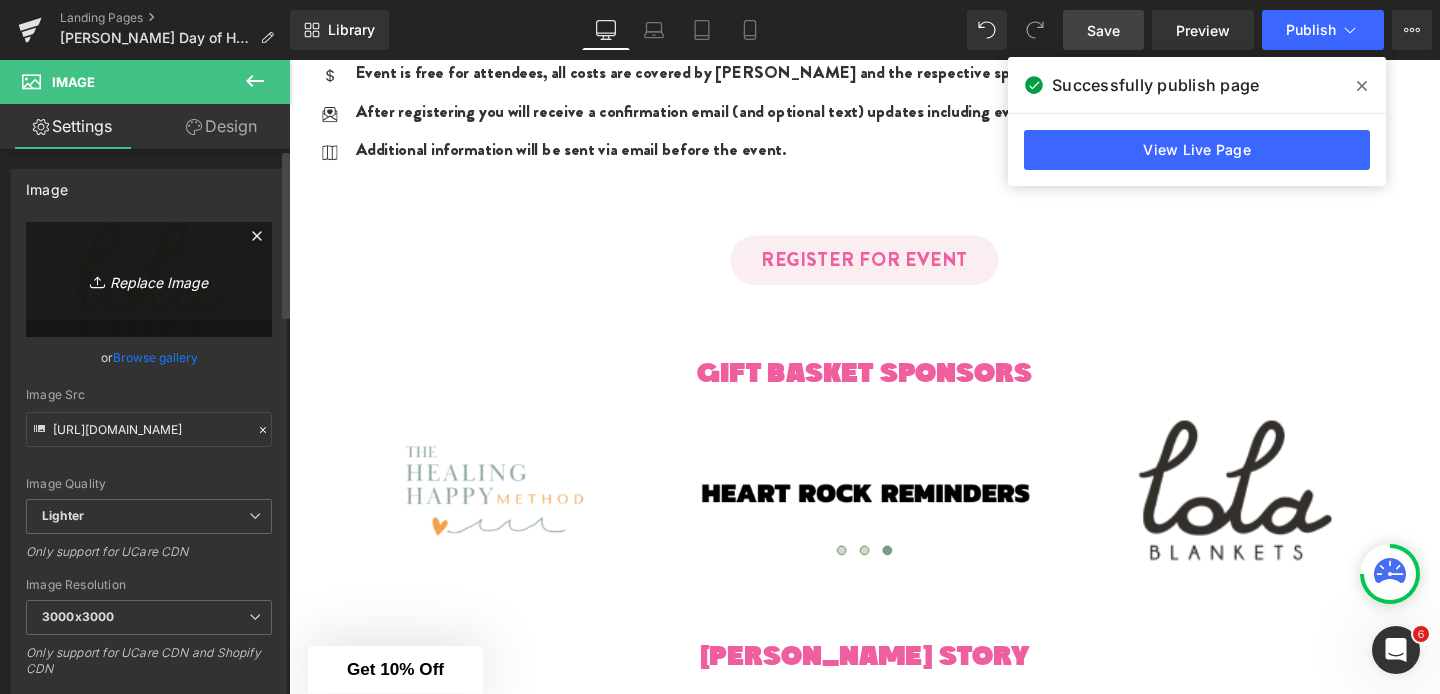 type on "C:\fakepath\Logos (3).png" 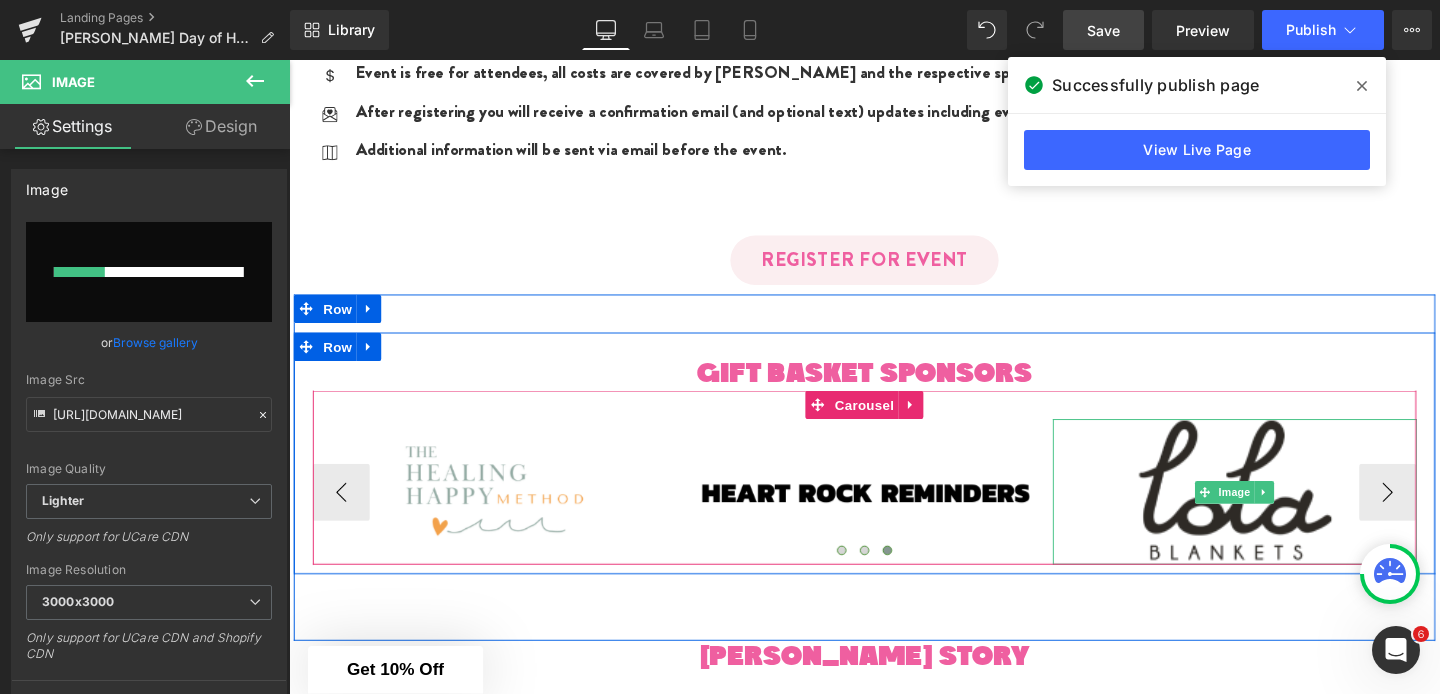 type 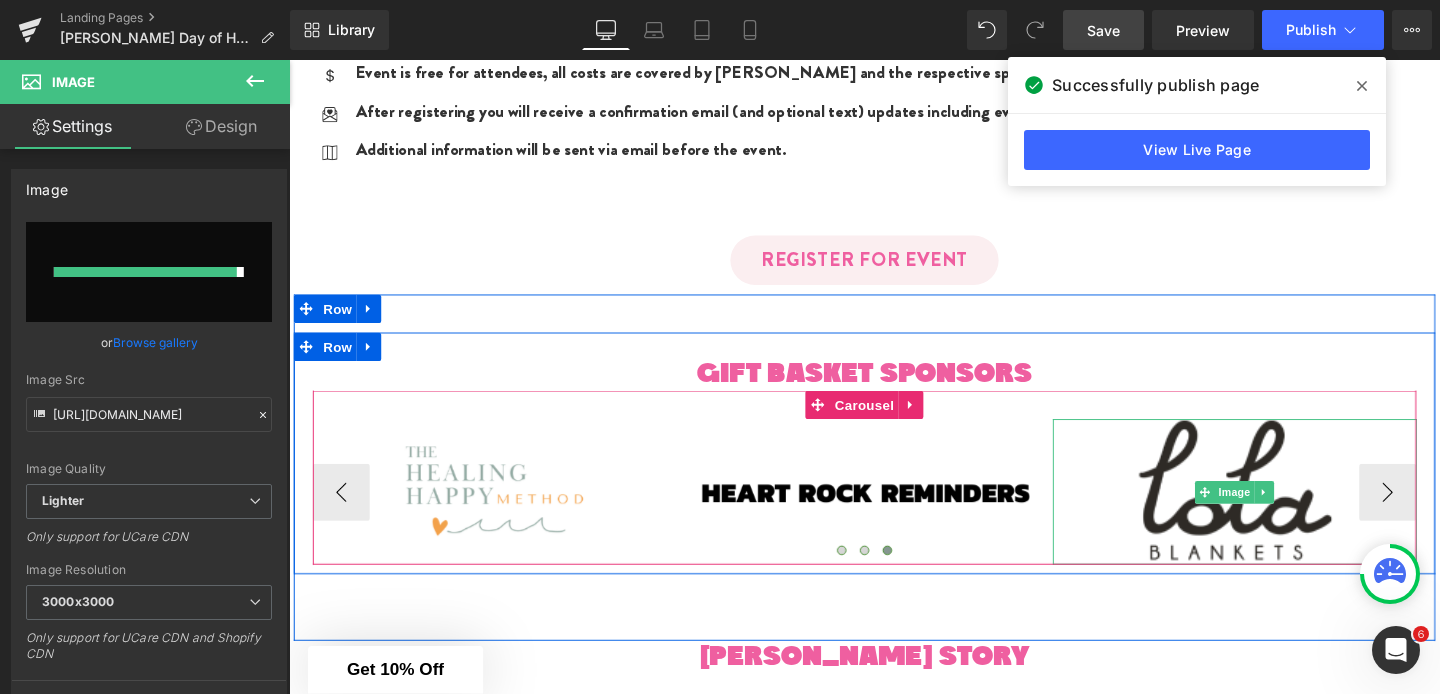 type on "[URL][DOMAIN_NAME]" 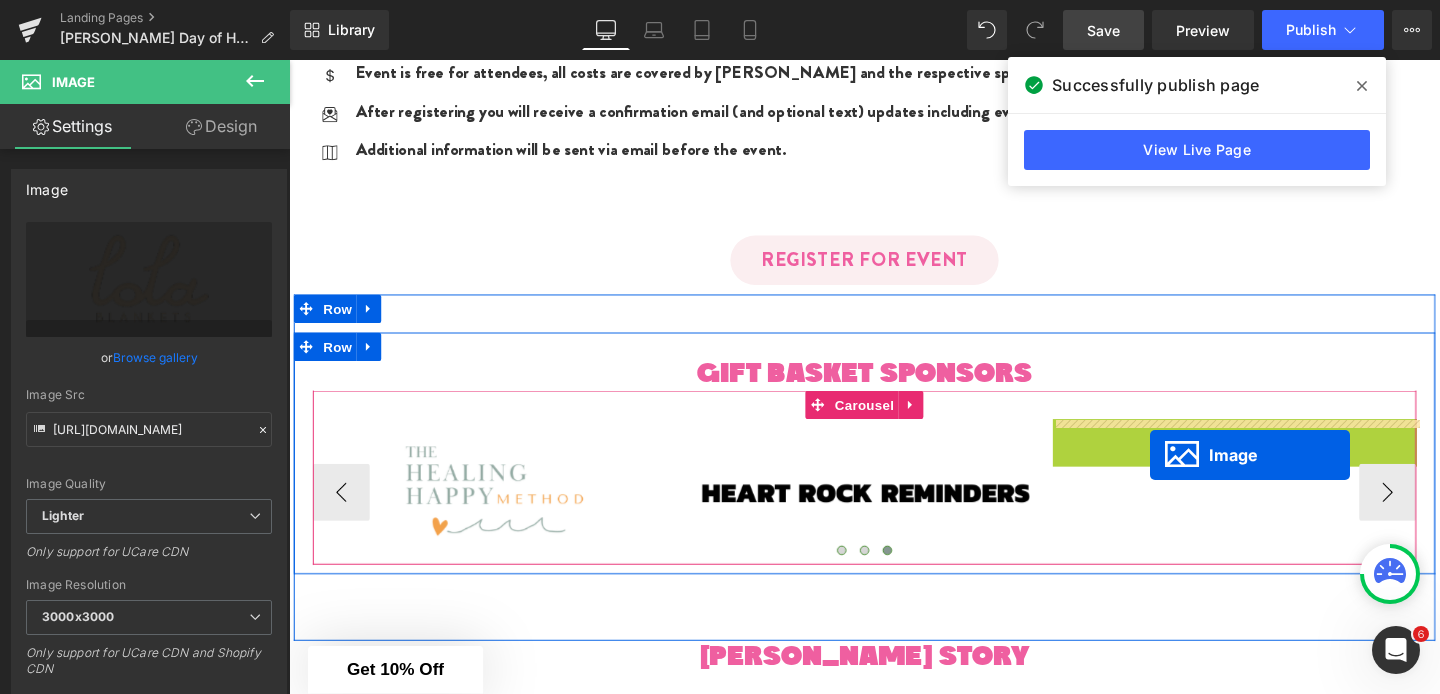 drag, startPoint x: 1256, startPoint y: 513, endPoint x: 1194, endPoint y: 475, distance: 72.718636 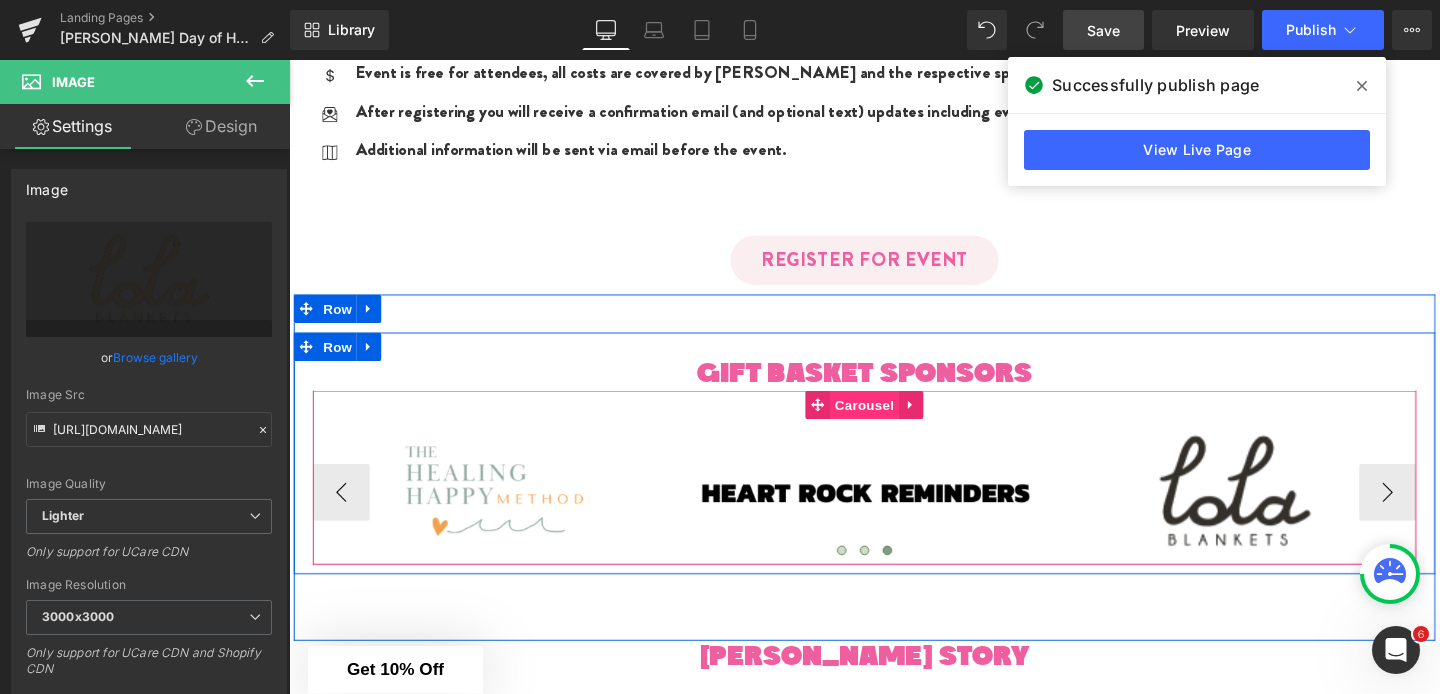 click on "Carousel" at bounding box center [894, 423] 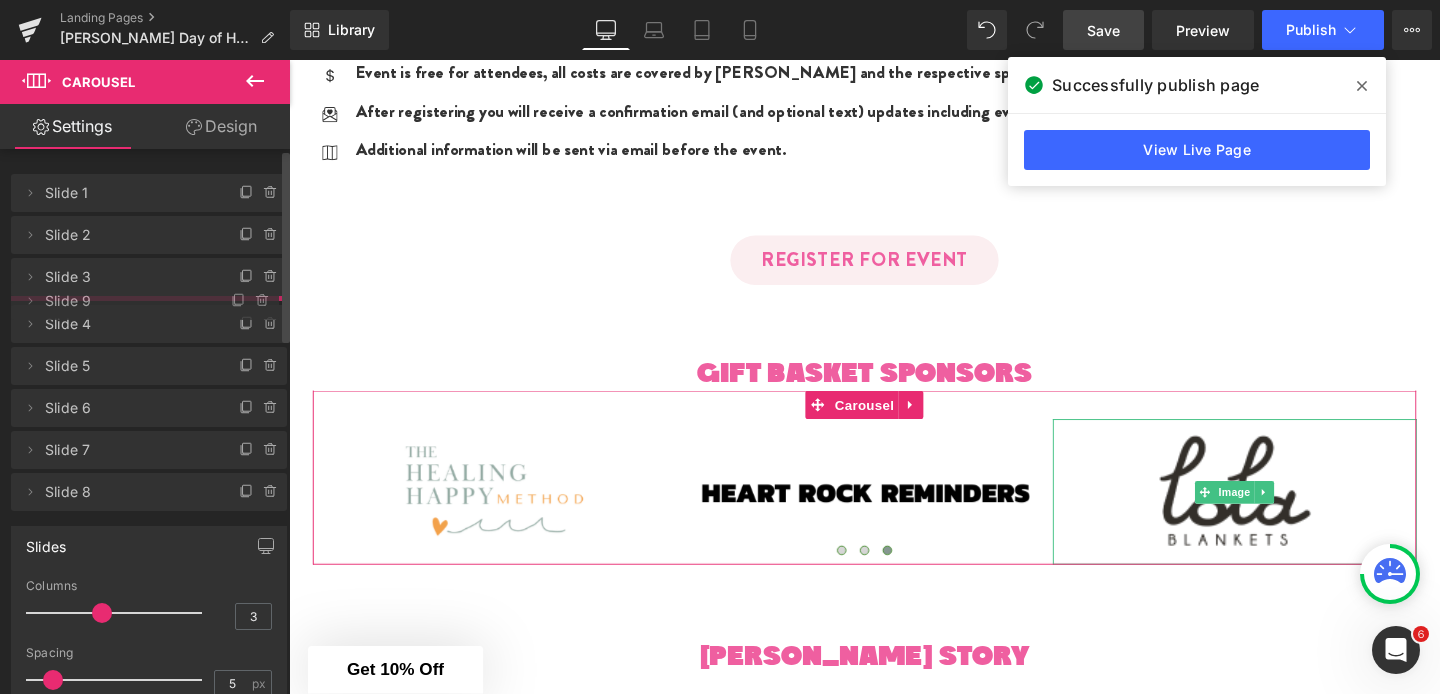drag, startPoint x: 95, startPoint y: 527, endPoint x: 122, endPoint y: 299, distance: 229.59312 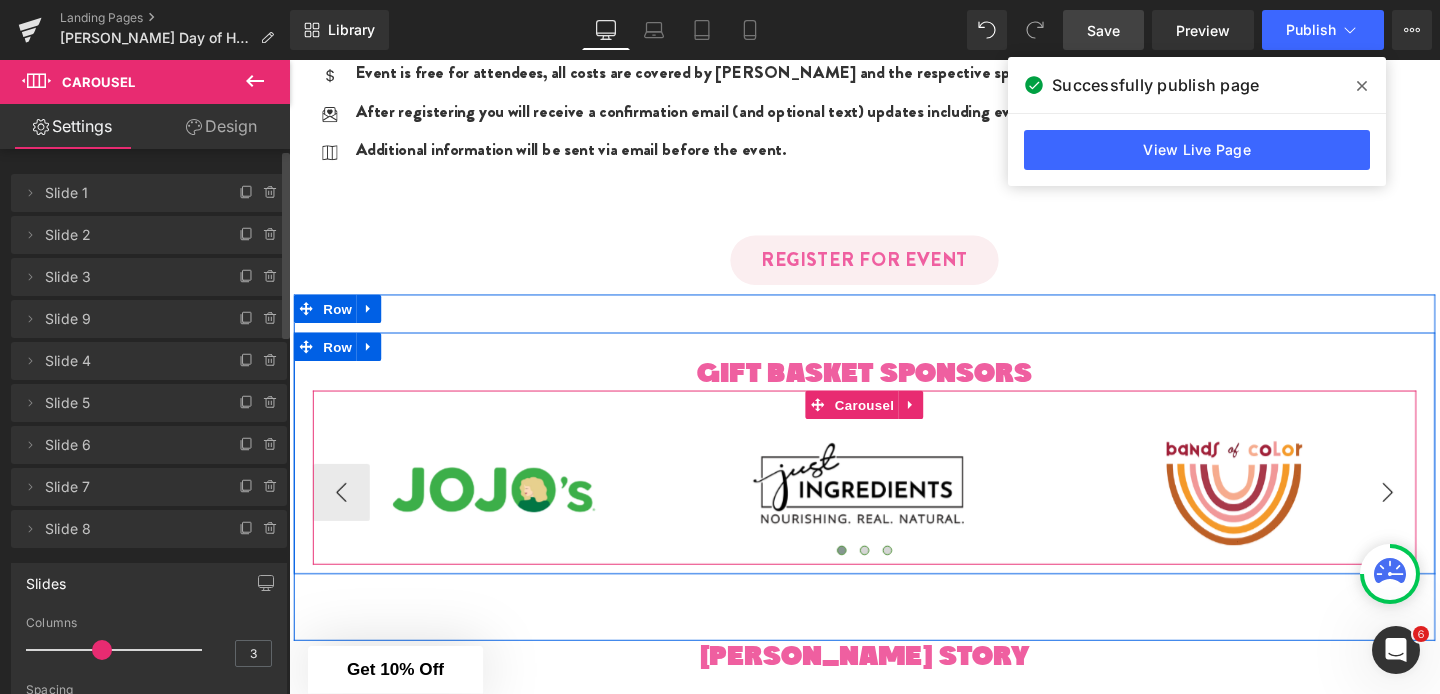 click on "›" at bounding box center (1444, 515) 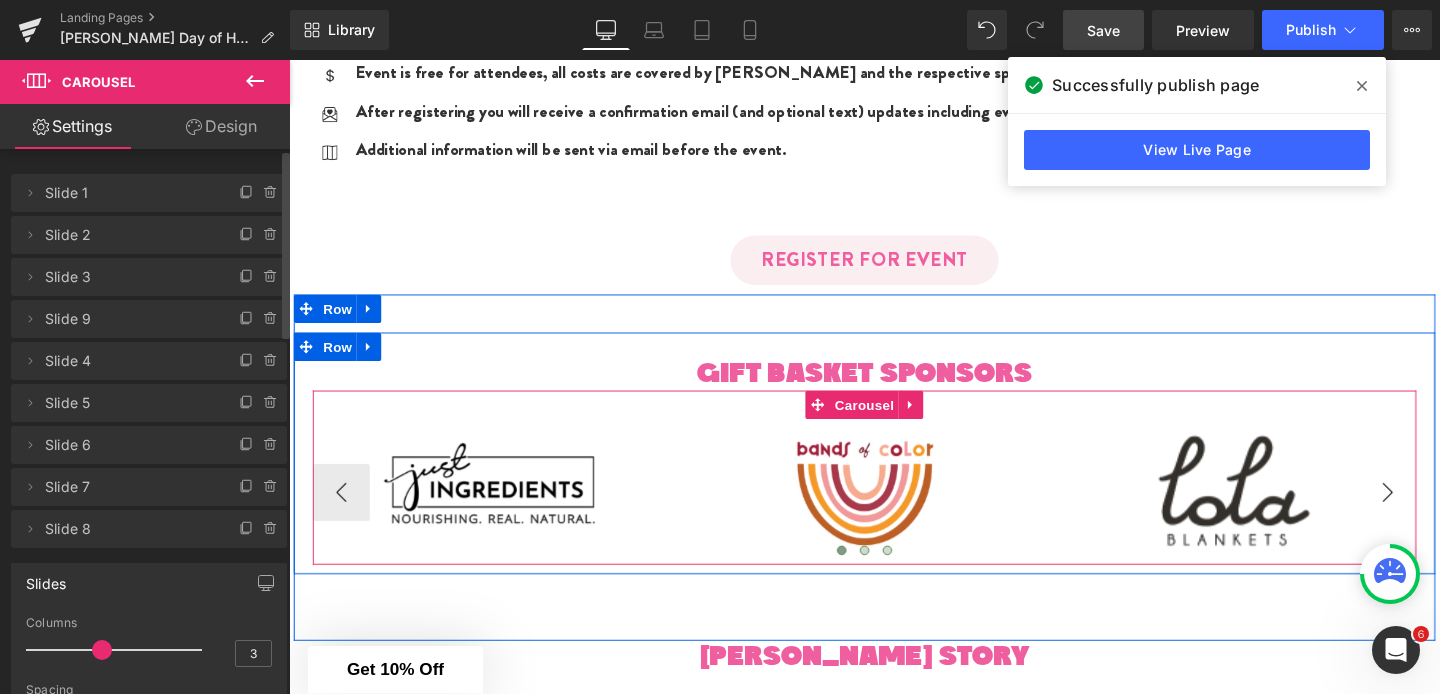 click on "›" at bounding box center [1444, 515] 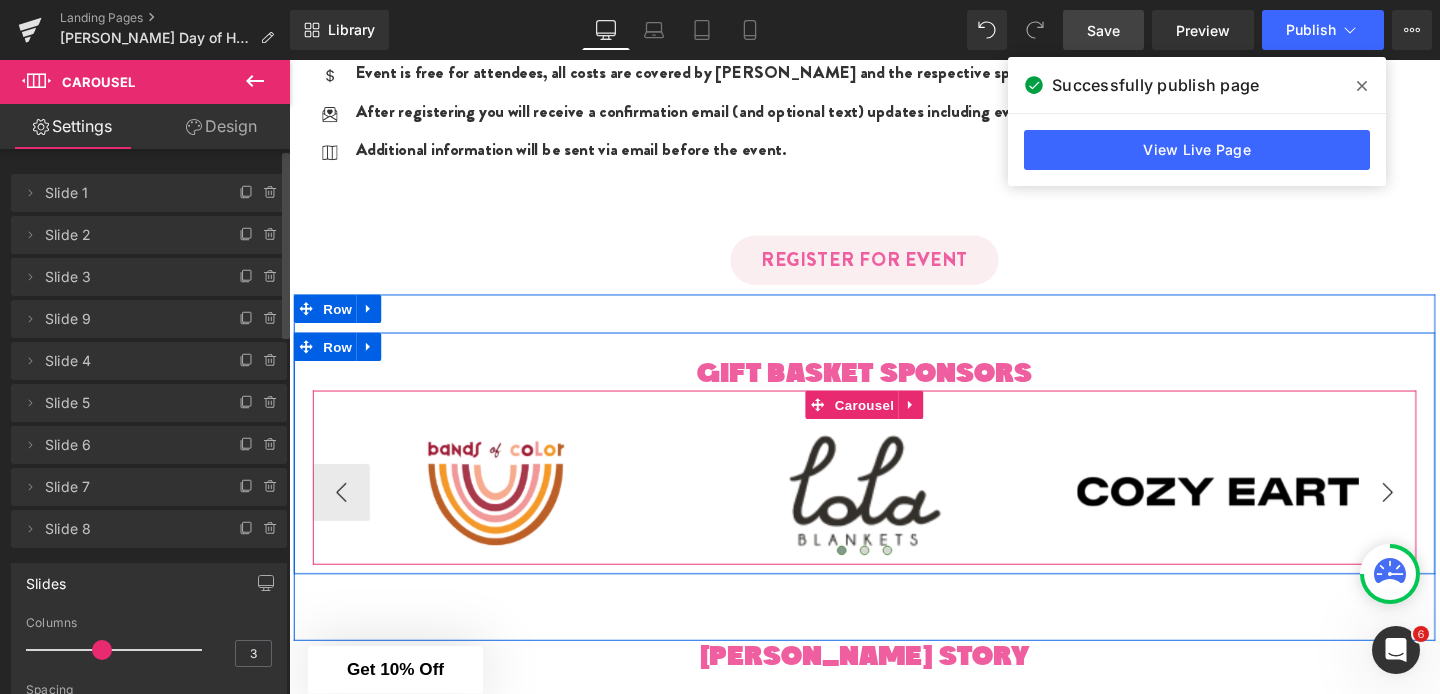 click on "›" at bounding box center (1444, 515) 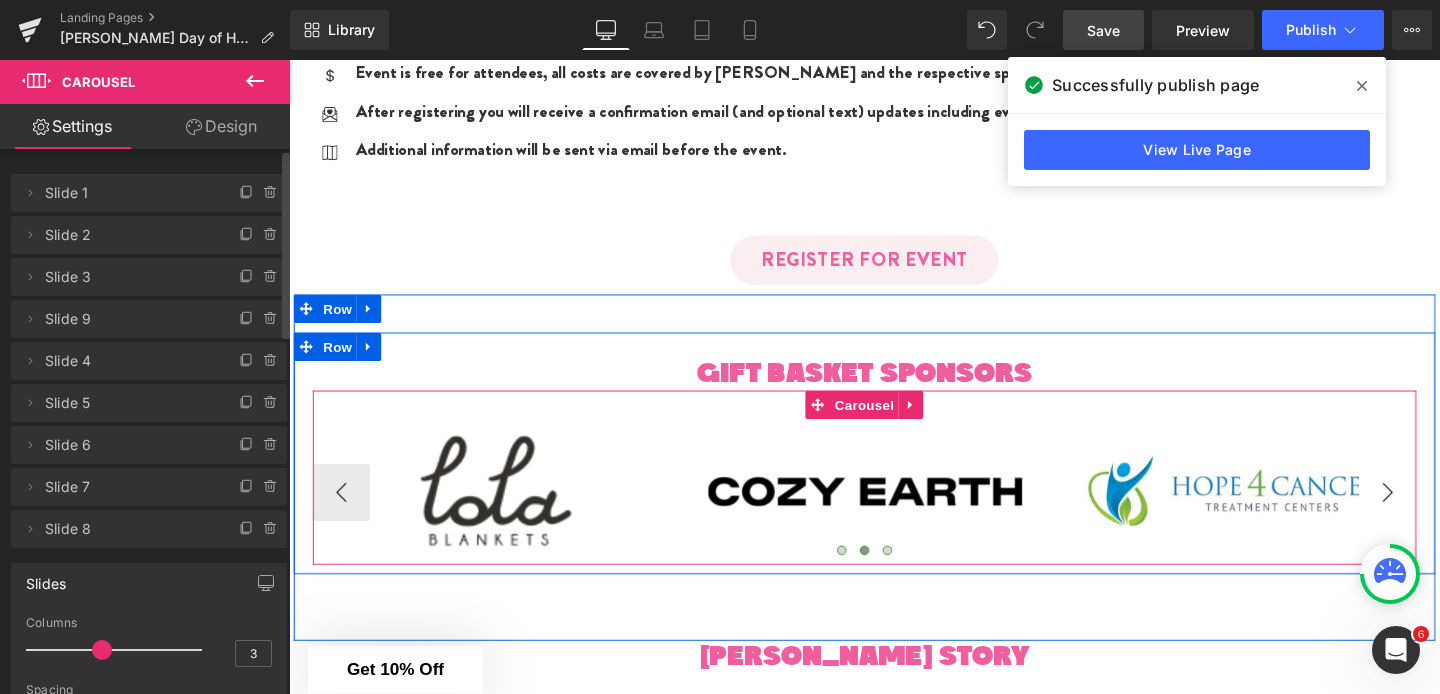 click on "›" at bounding box center (1444, 515) 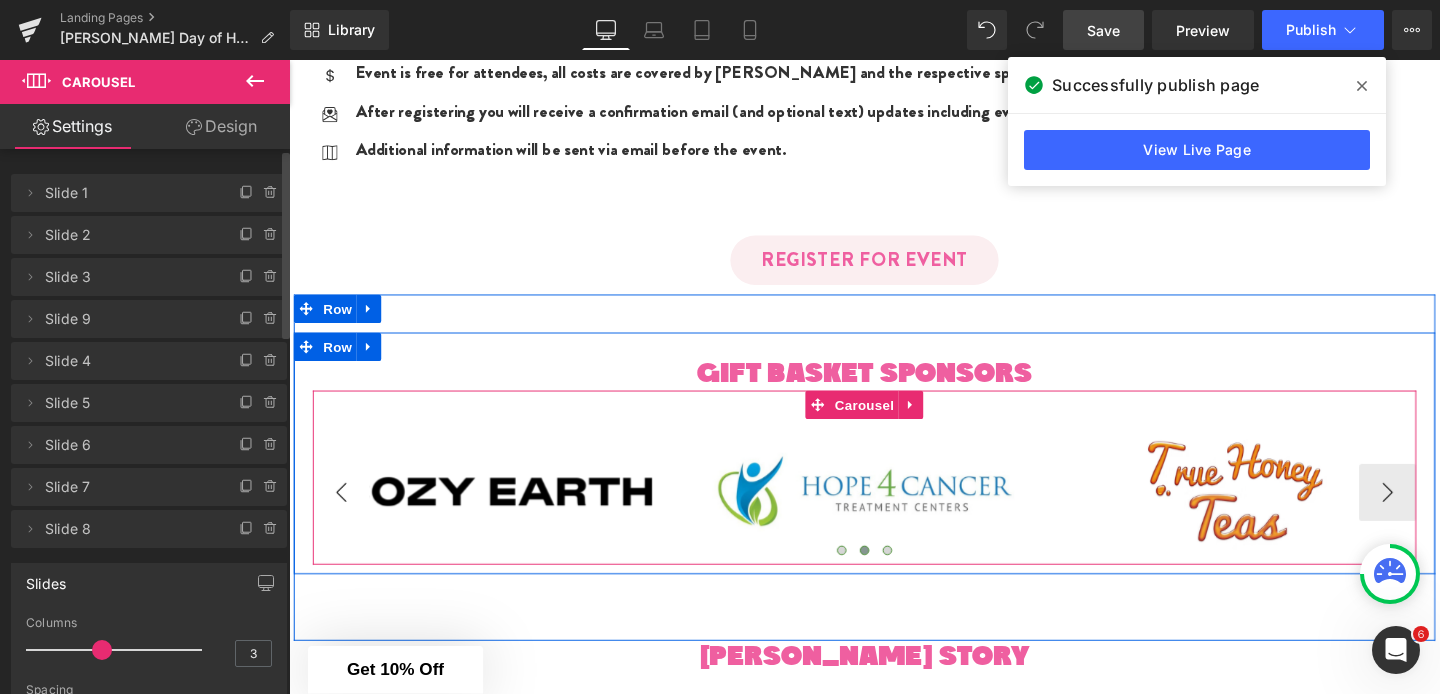 click on "‹" at bounding box center [344, 515] 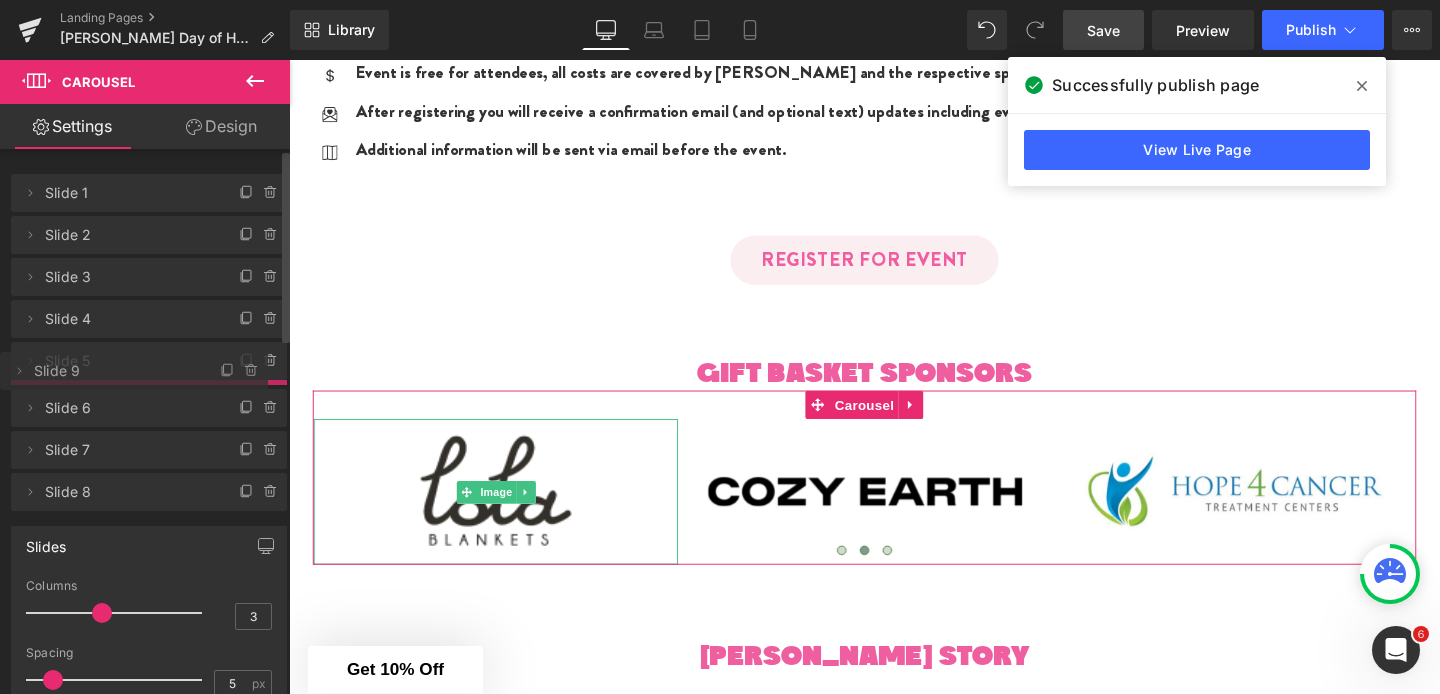 drag, startPoint x: 121, startPoint y: 319, endPoint x: 112, endPoint y: 371, distance: 52.773098 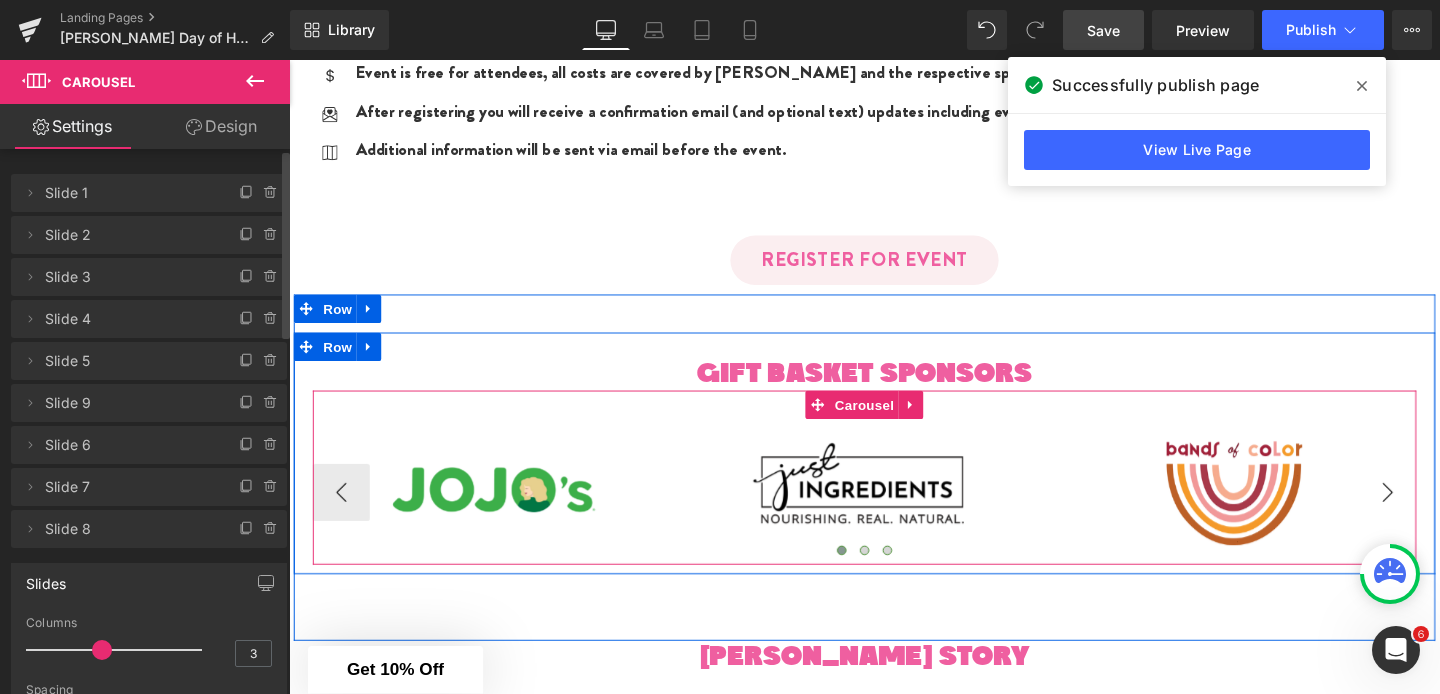 click on "›" at bounding box center [1444, 515] 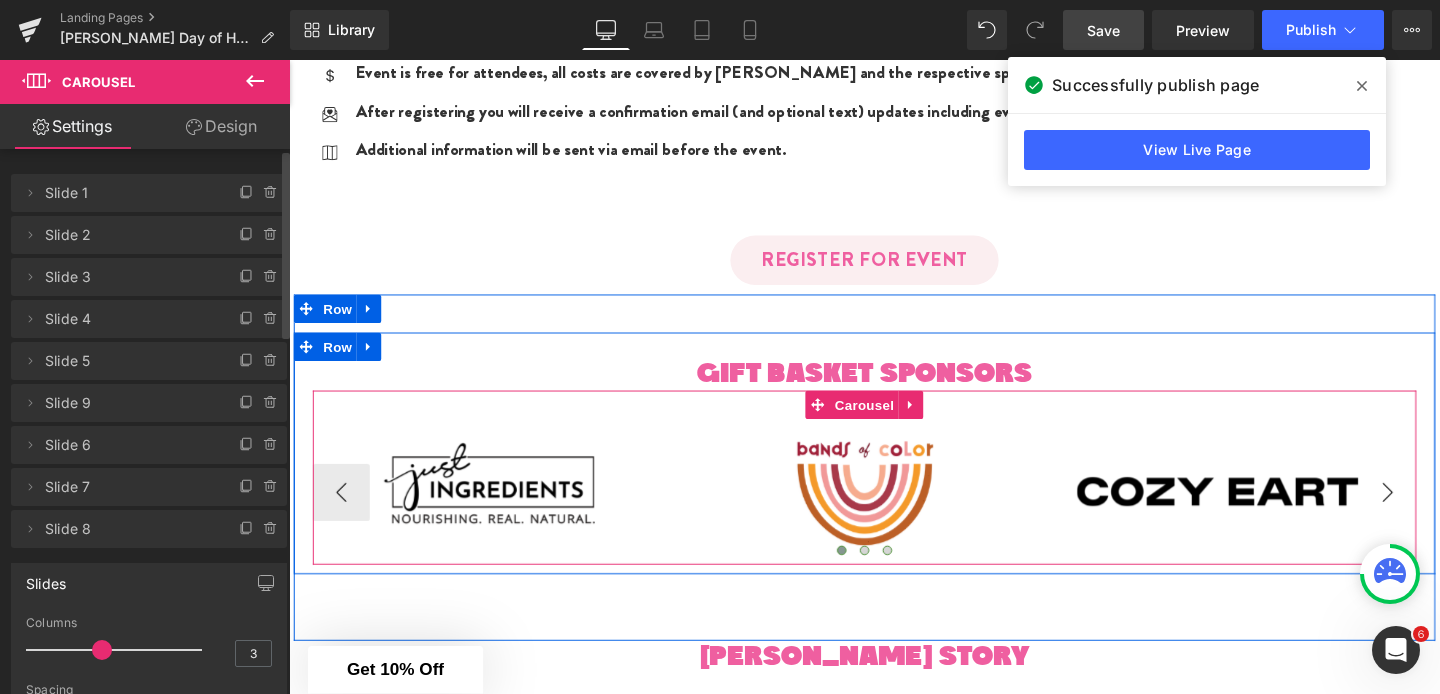 click on "›" at bounding box center [1444, 515] 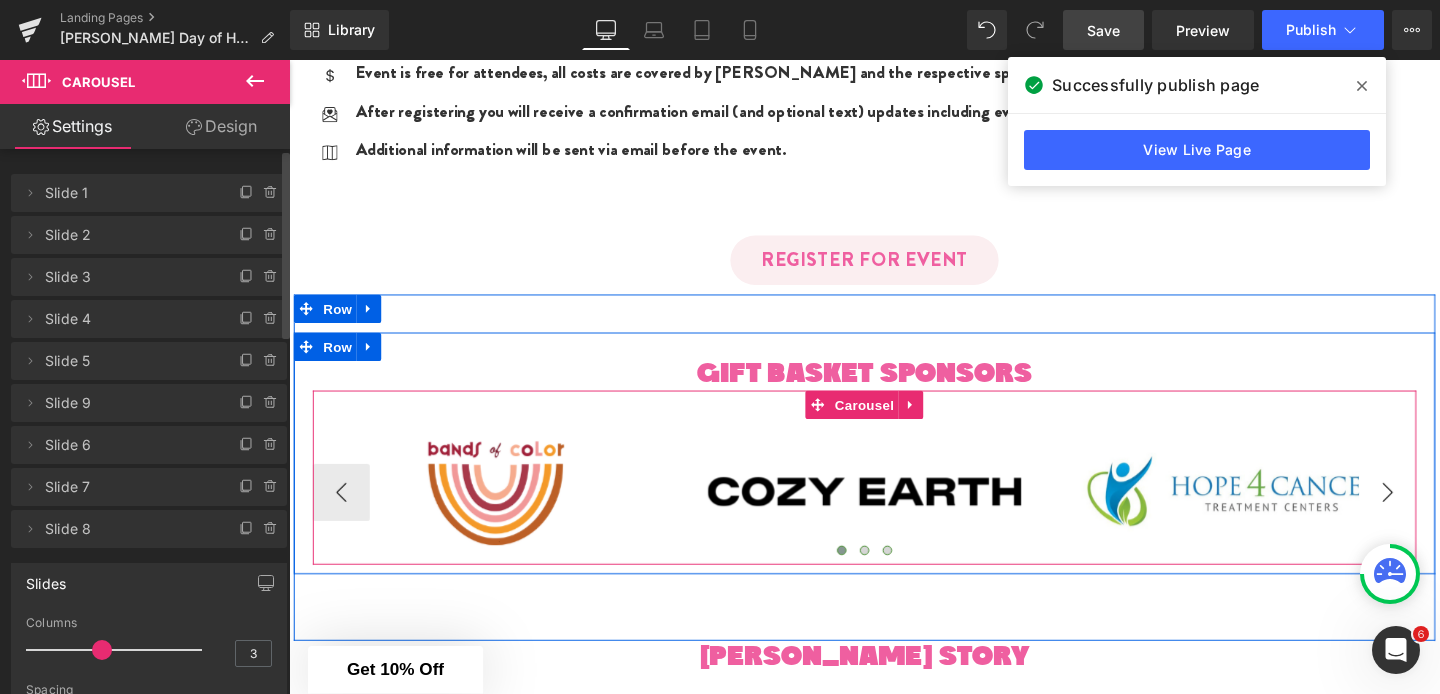 click on "›" at bounding box center (1444, 515) 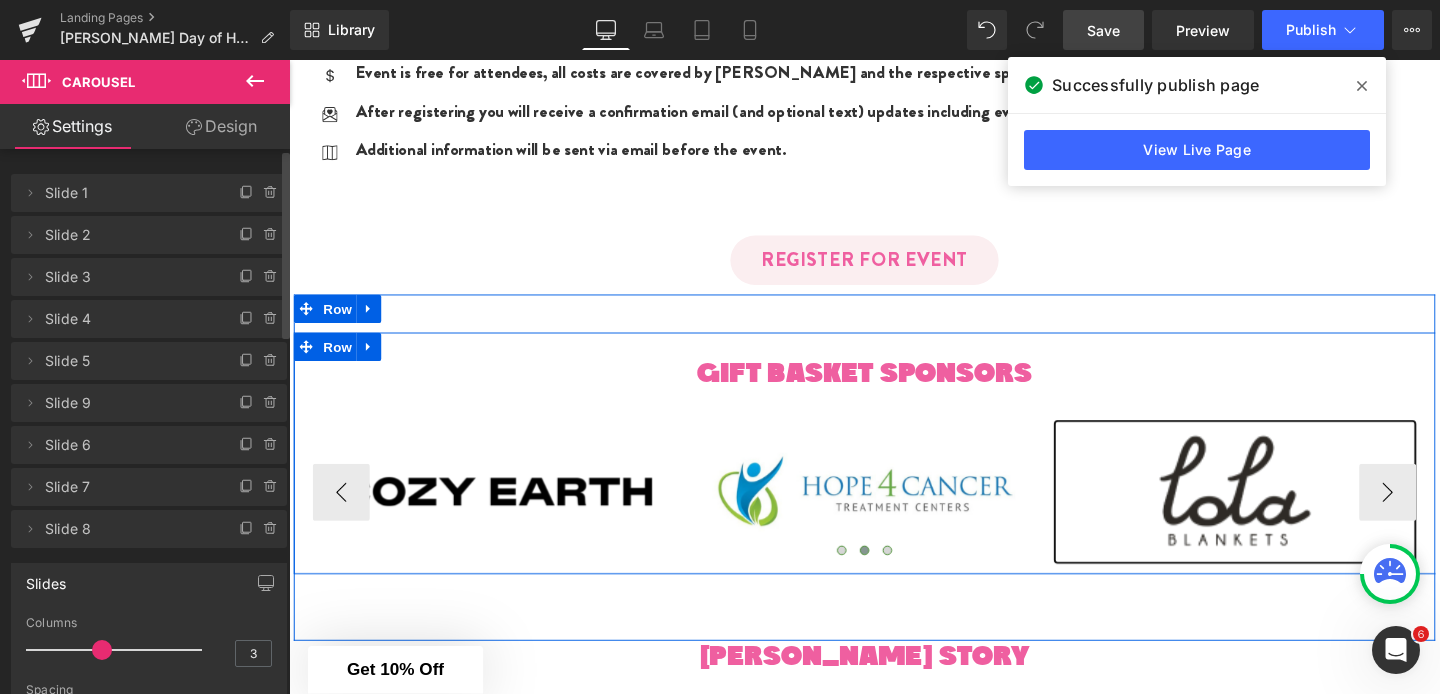 click at bounding box center (1283, 514) 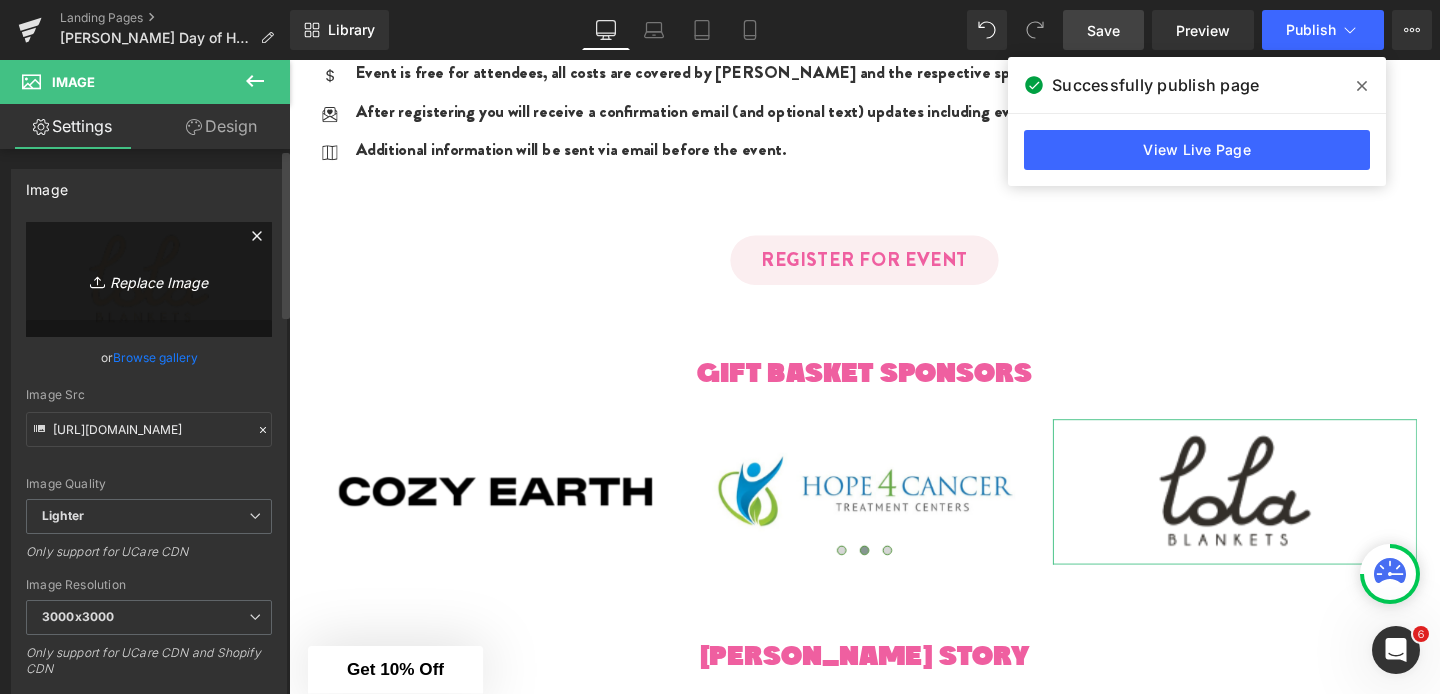 click on "Replace Image" at bounding box center (149, 279) 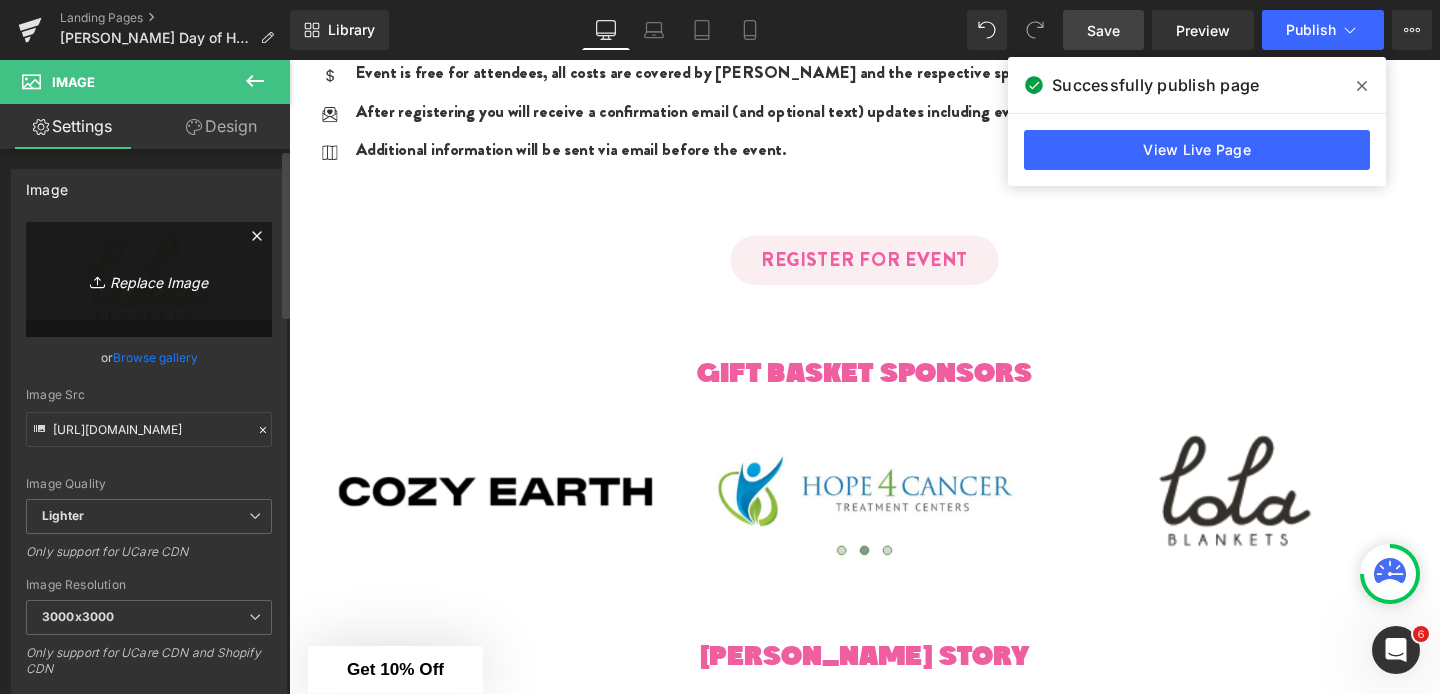 type on "C:\fakepath\Logos for Event.png" 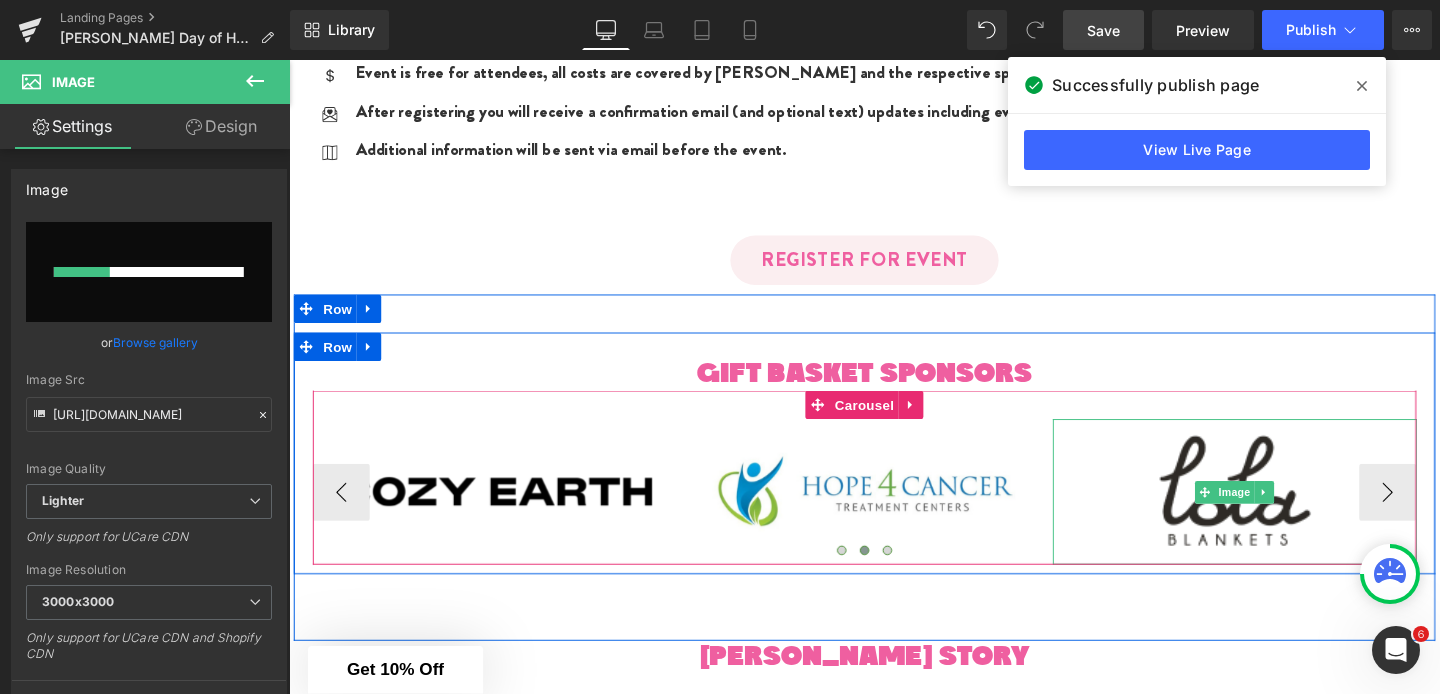 type 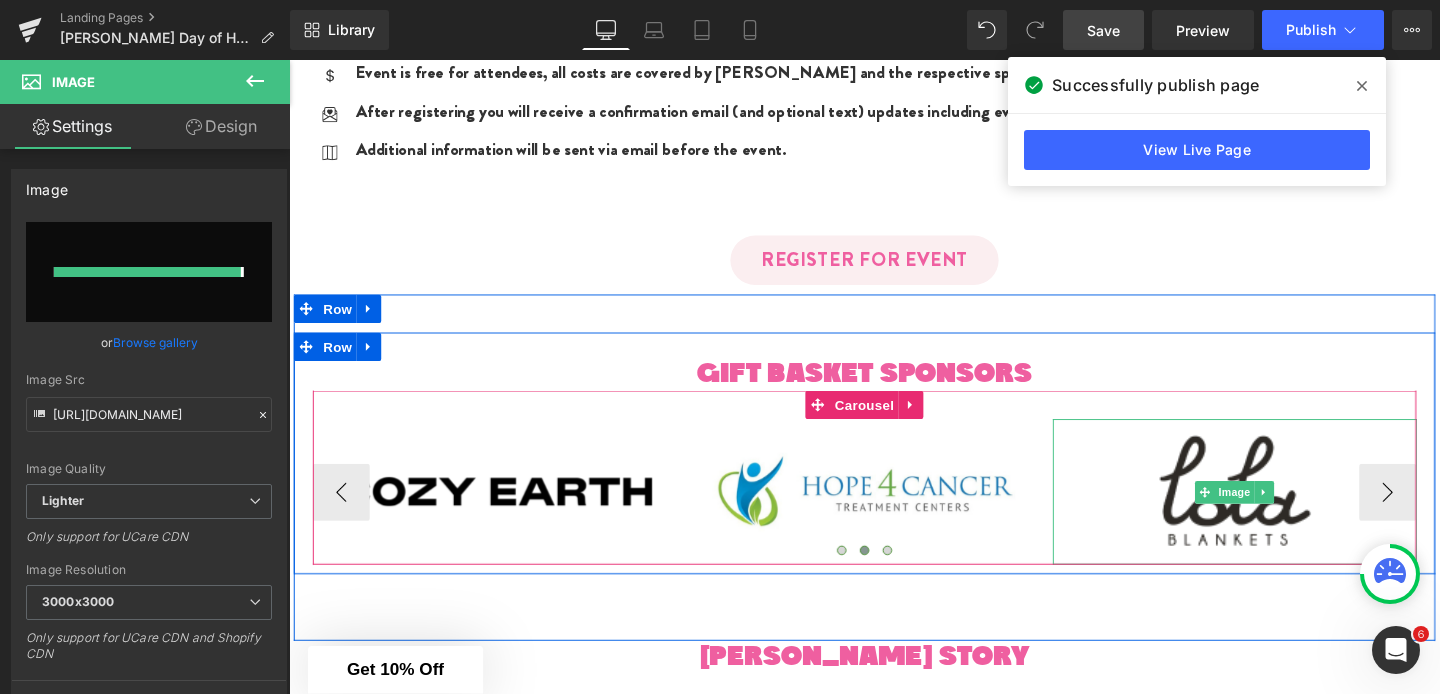 type on "[URL][DOMAIN_NAME]" 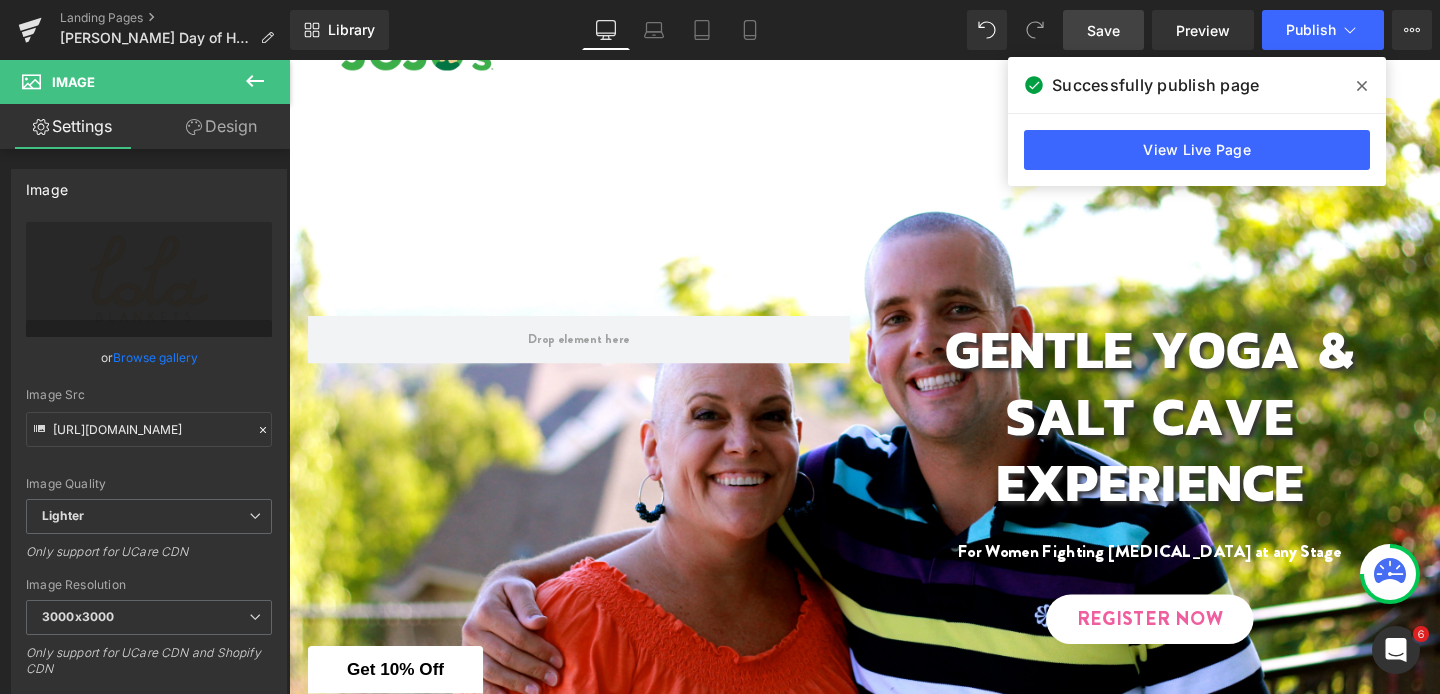 scroll, scrollTop: 0, scrollLeft: 0, axis: both 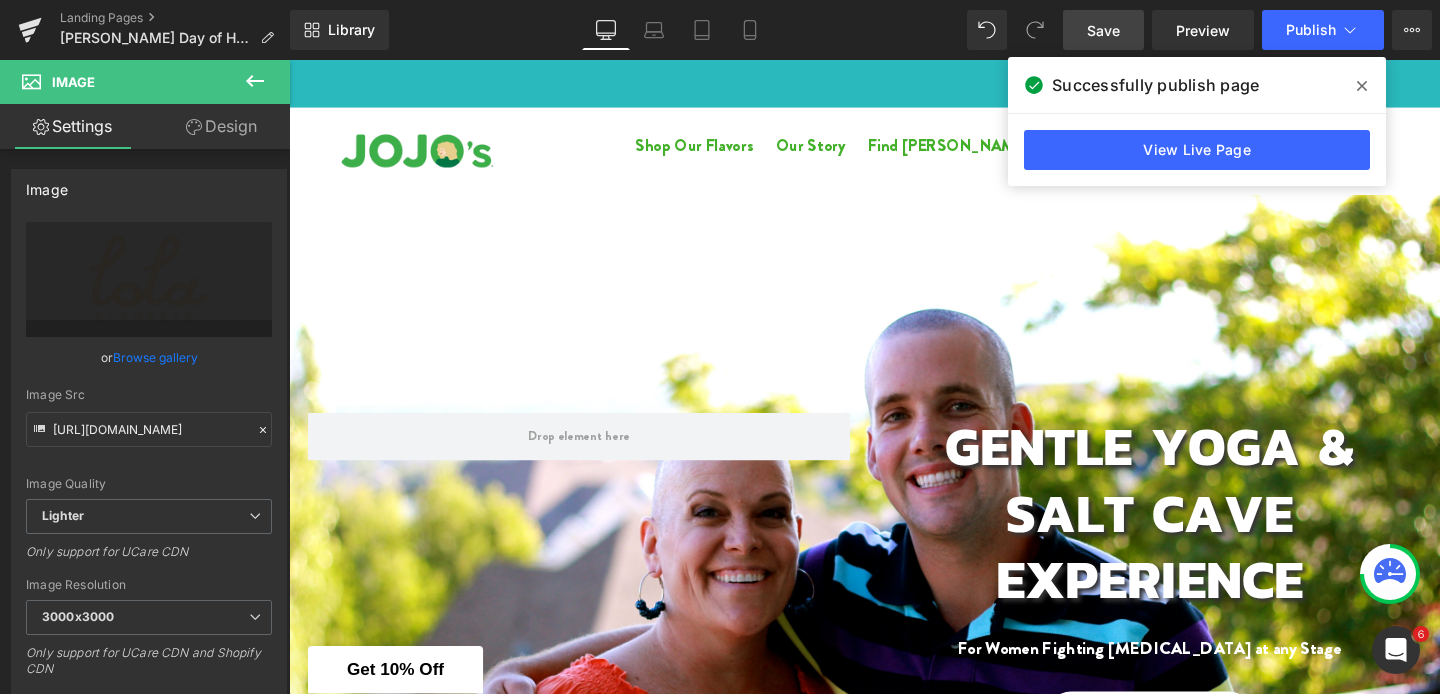 click on "Save" at bounding box center [1103, 30] 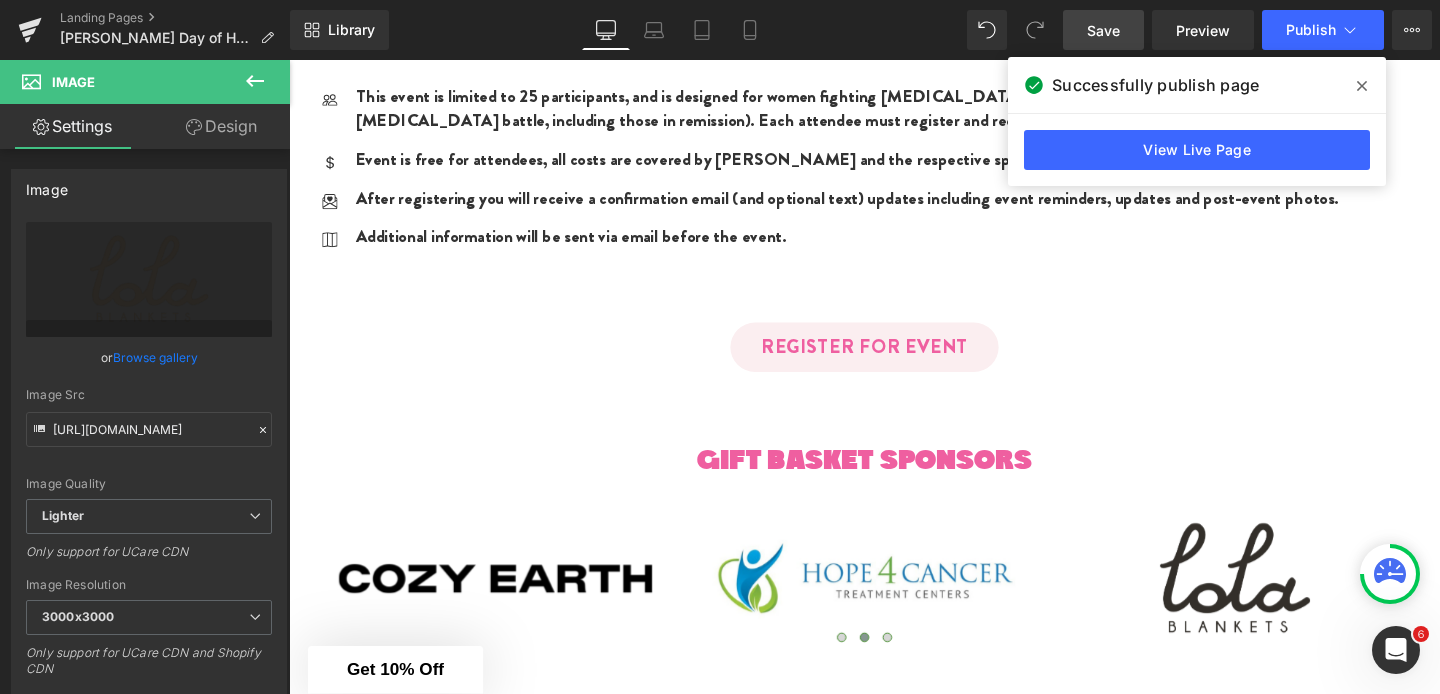 scroll, scrollTop: 1628, scrollLeft: 0, axis: vertical 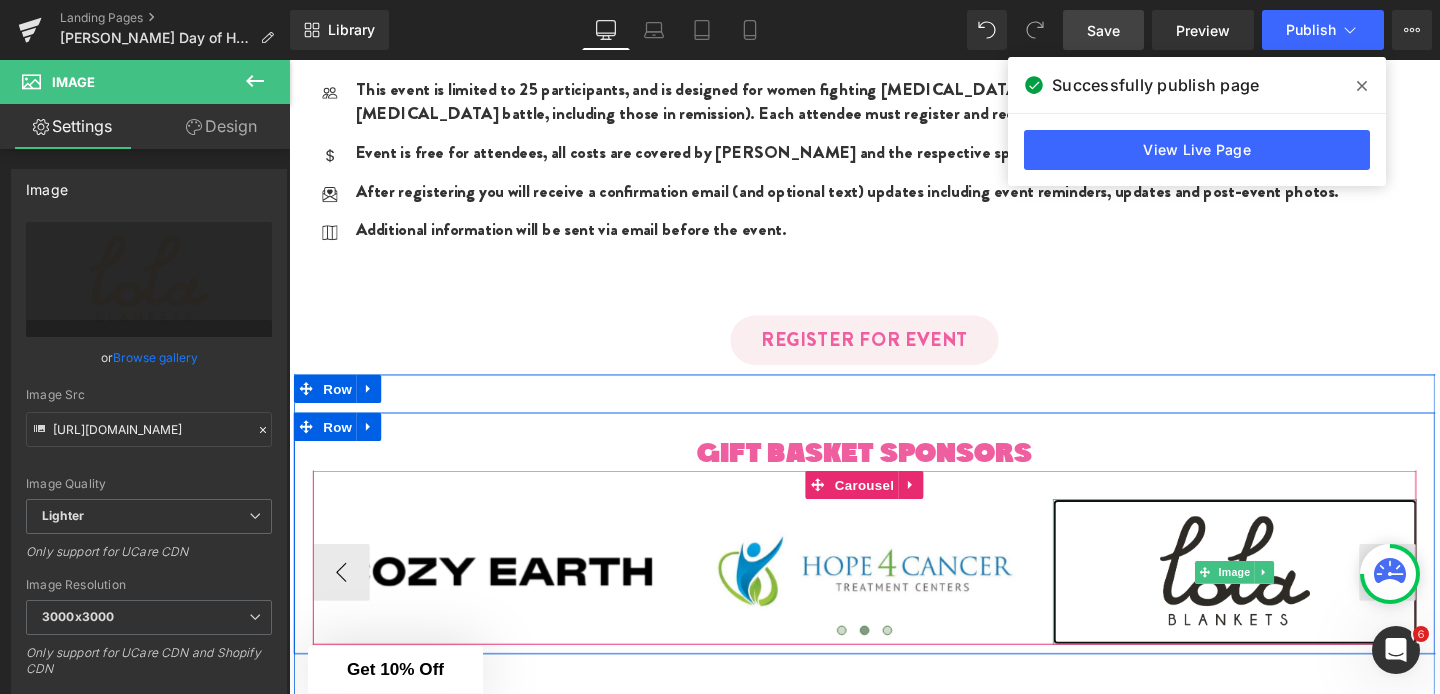 click at bounding box center [1283, 598] 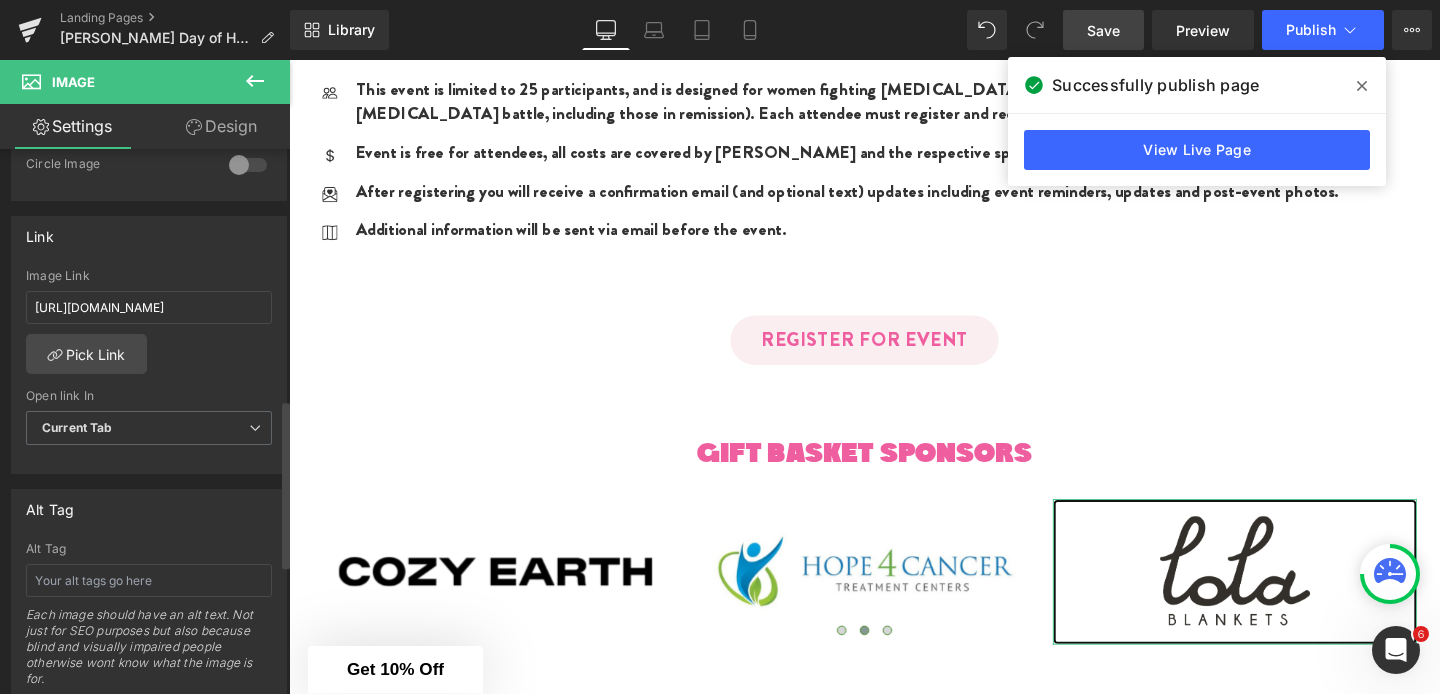 scroll, scrollTop: 808, scrollLeft: 0, axis: vertical 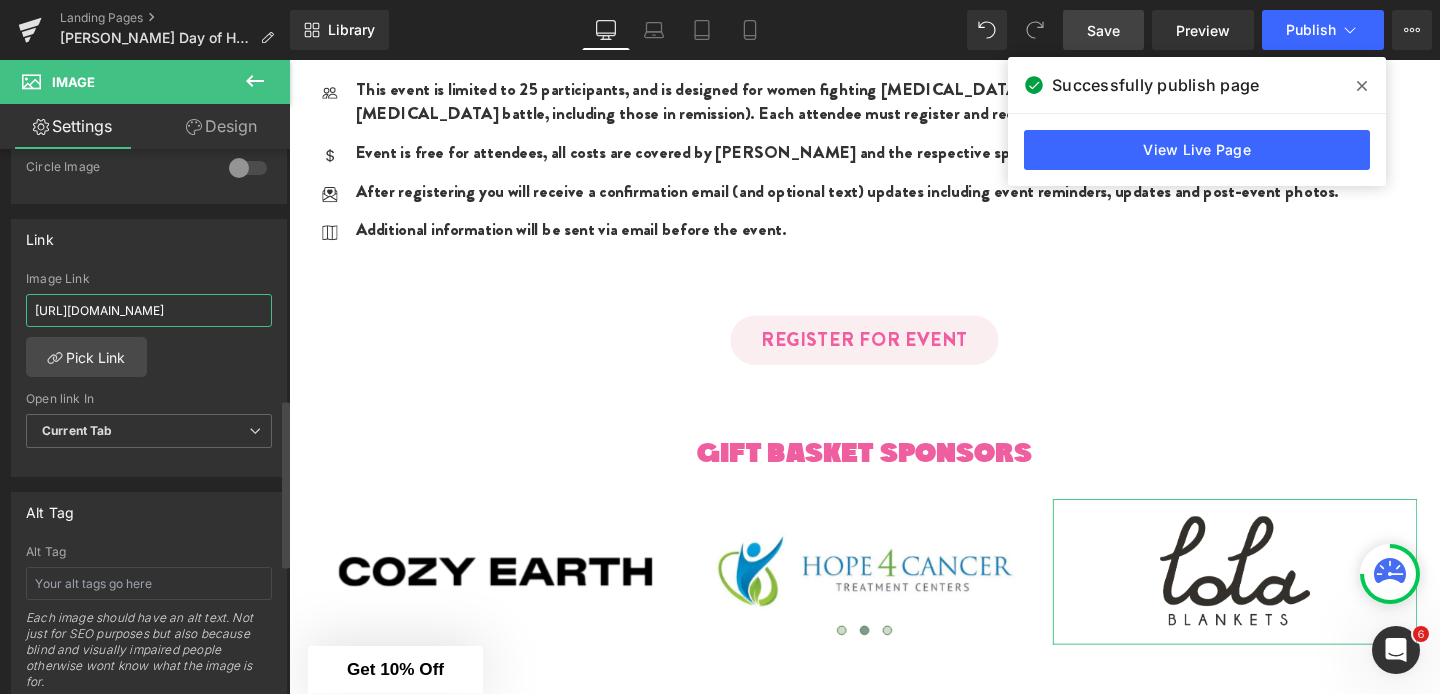 click on "[URL][DOMAIN_NAME]" at bounding box center [149, 310] 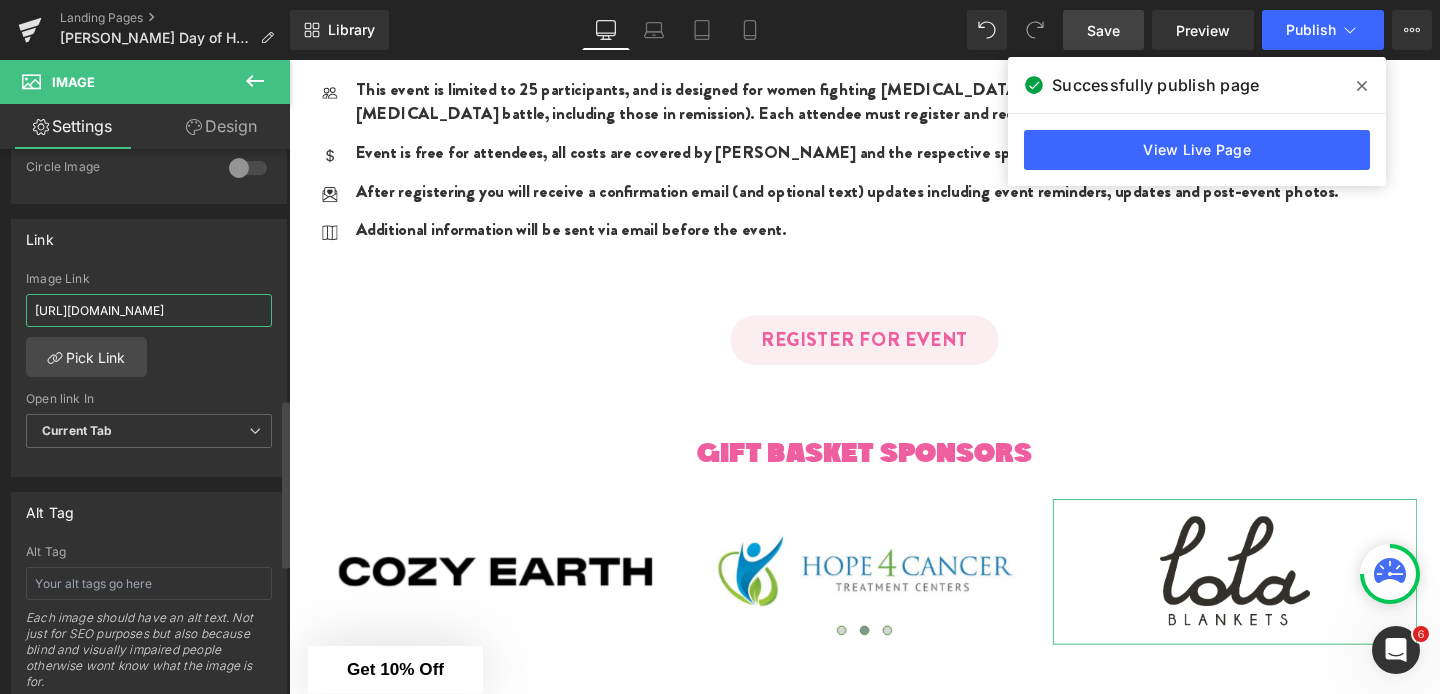 click on "[URL][DOMAIN_NAME]" at bounding box center (149, 310) 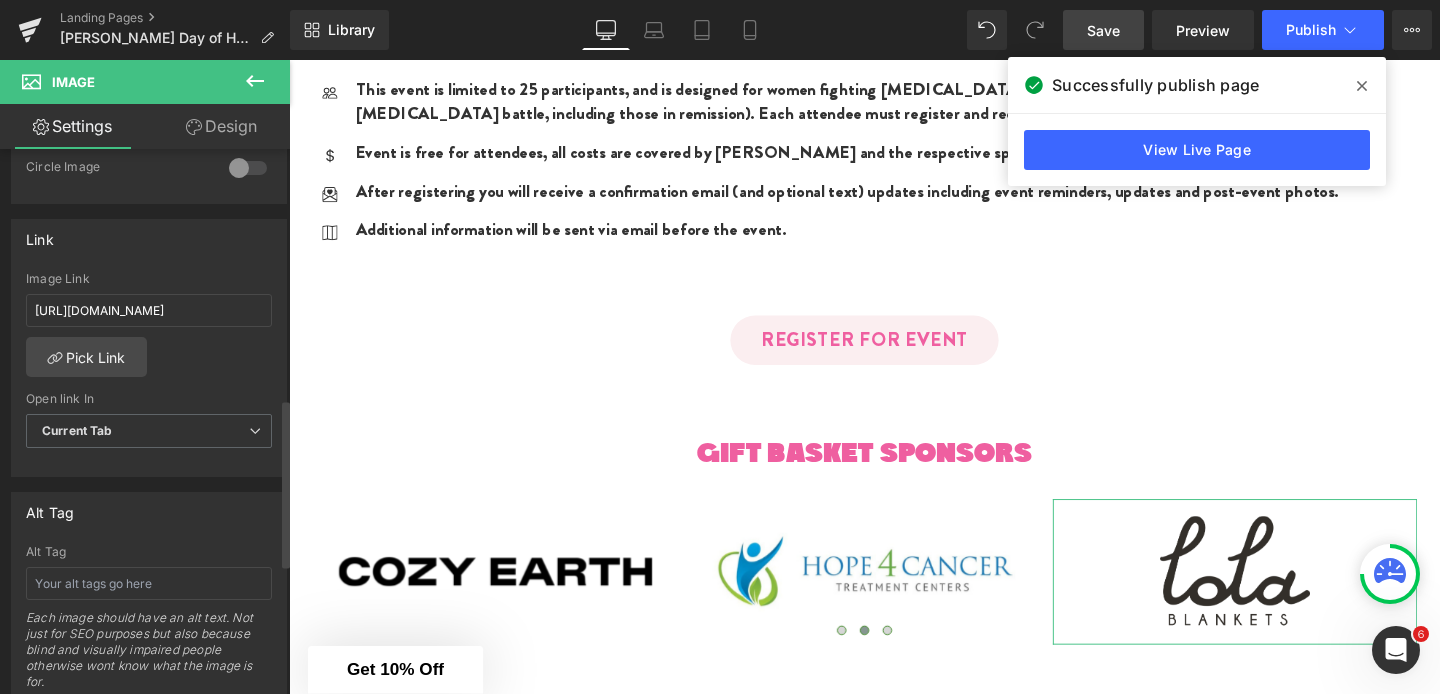 click on "[URL][DOMAIN_NAME] Image Link [URL][DOMAIN_NAME]  Pick Link Current Tab New Tab Open link In
Current Tab
Current Tab New Tab" at bounding box center (149, 374) 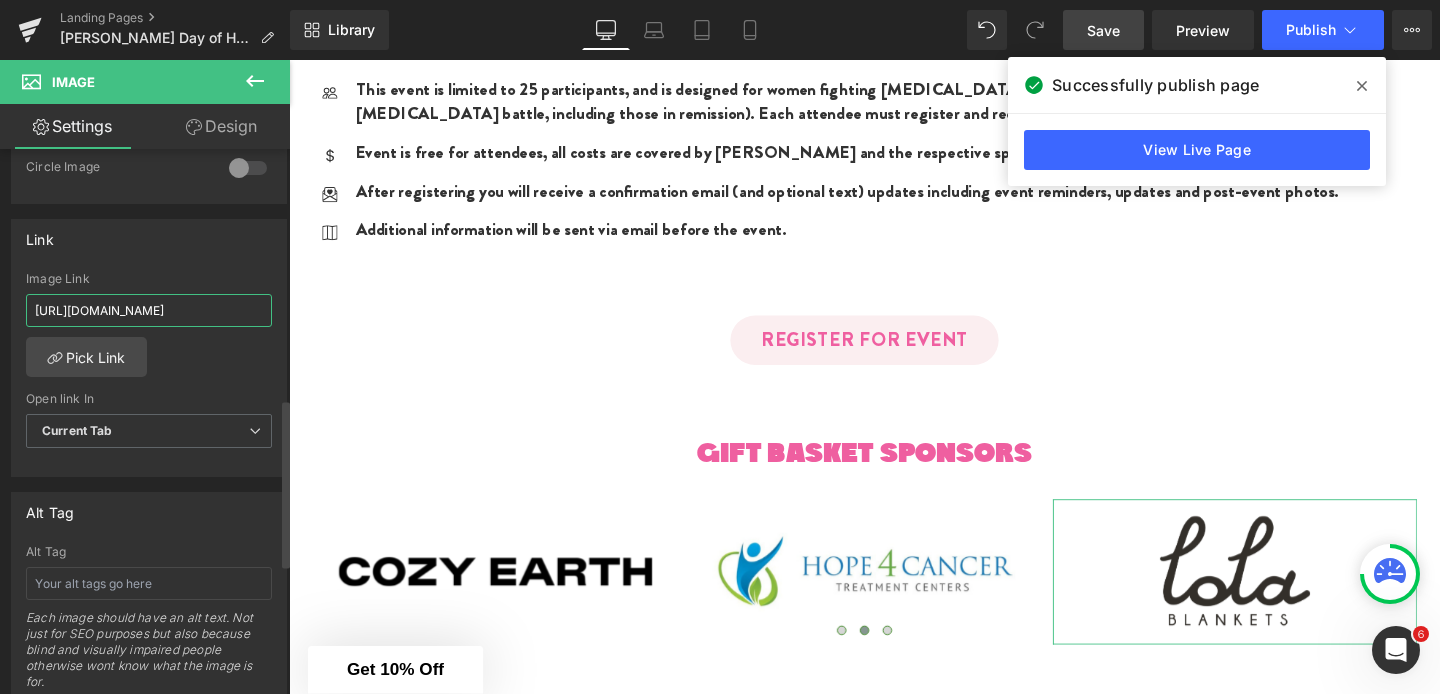 click on "[URL][DOMAIN_NAME]" at bounding box center [149, 310] 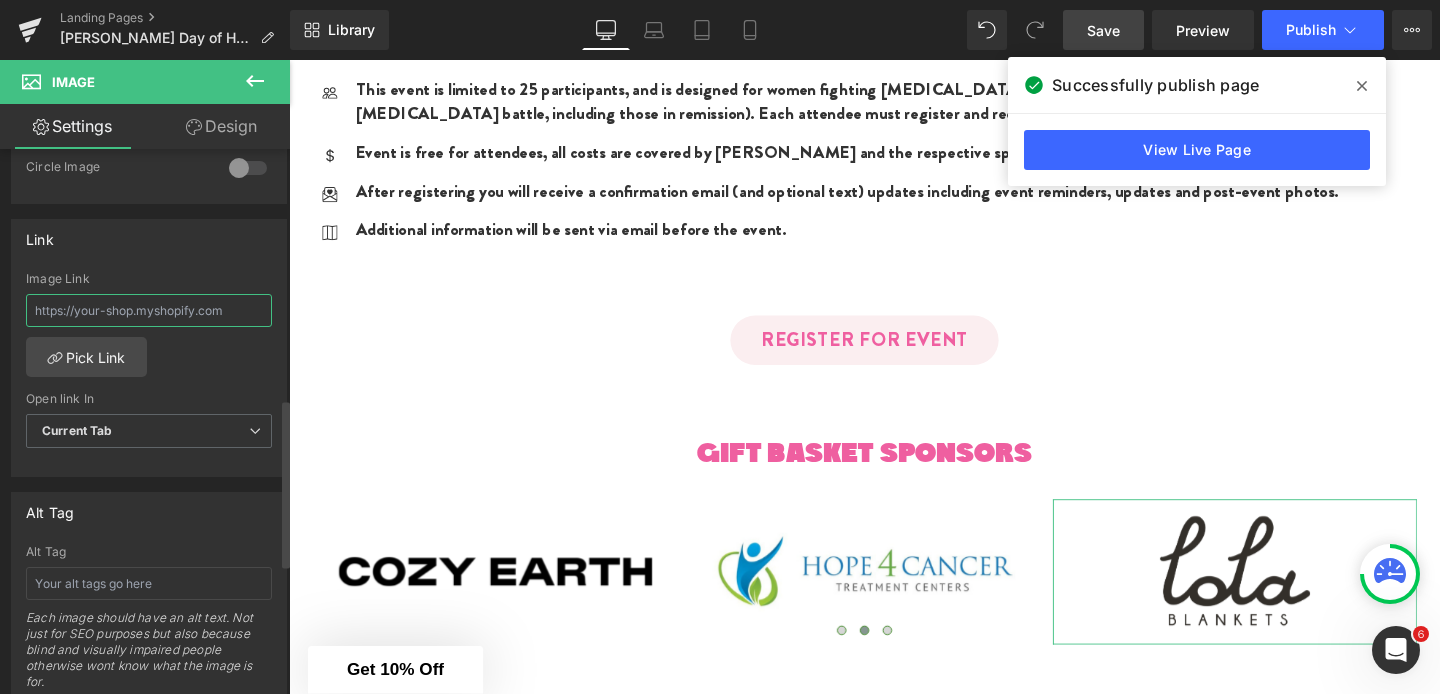 paste on "[URL][DOMAIN_NAME]" 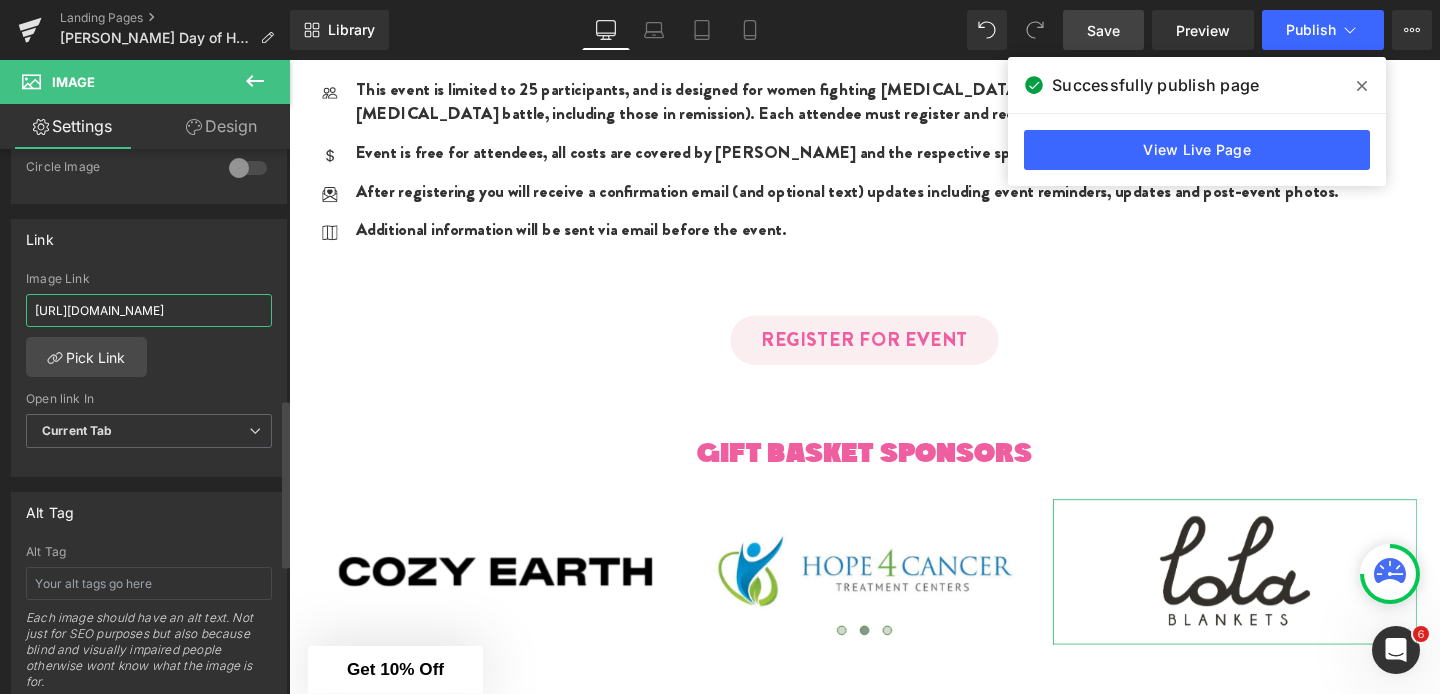 scroll, scrollTop: 0, scrollLeft: 84, axis: horizontal 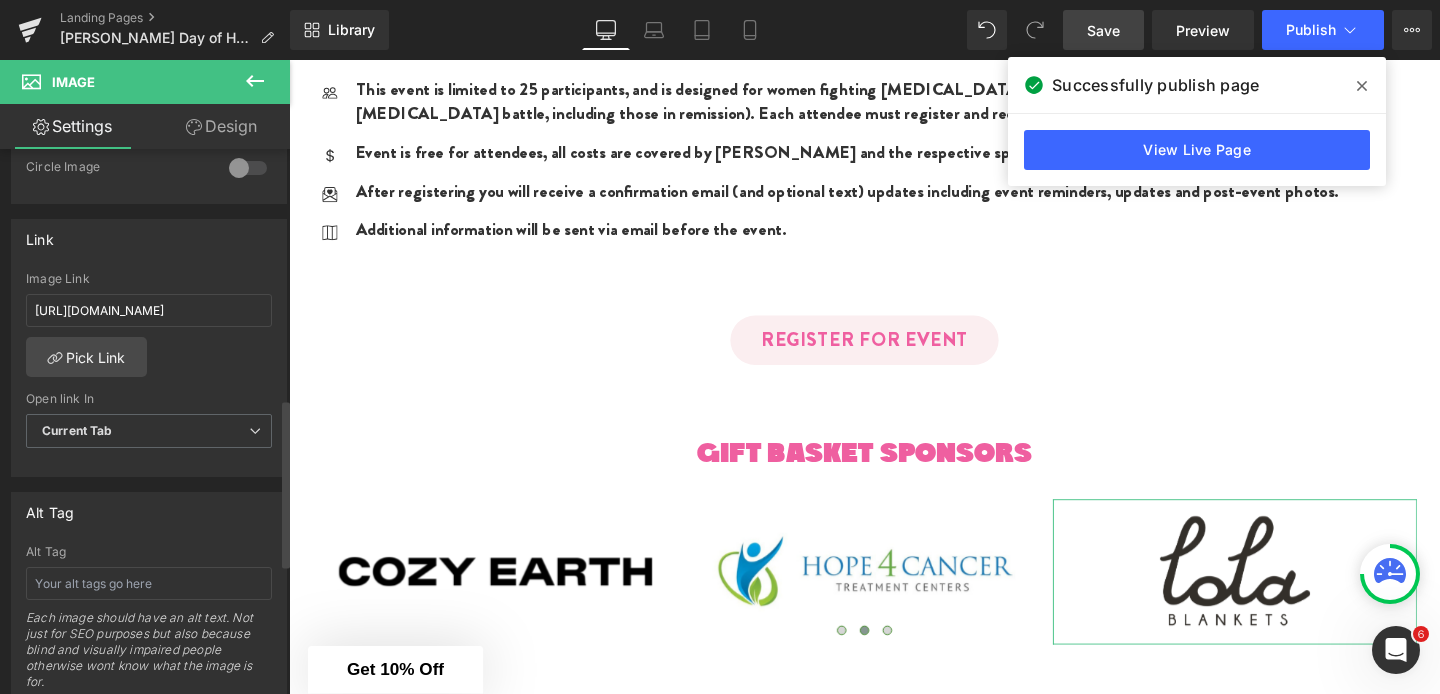 click on "[URL][DOMAIN_NAME] Image Link [URL][DOMAIN_NAME]  Pick Link Current Tab New Tab Open link In
Current Tab
Current Tab New Tab" at bounding box center (149, 374) 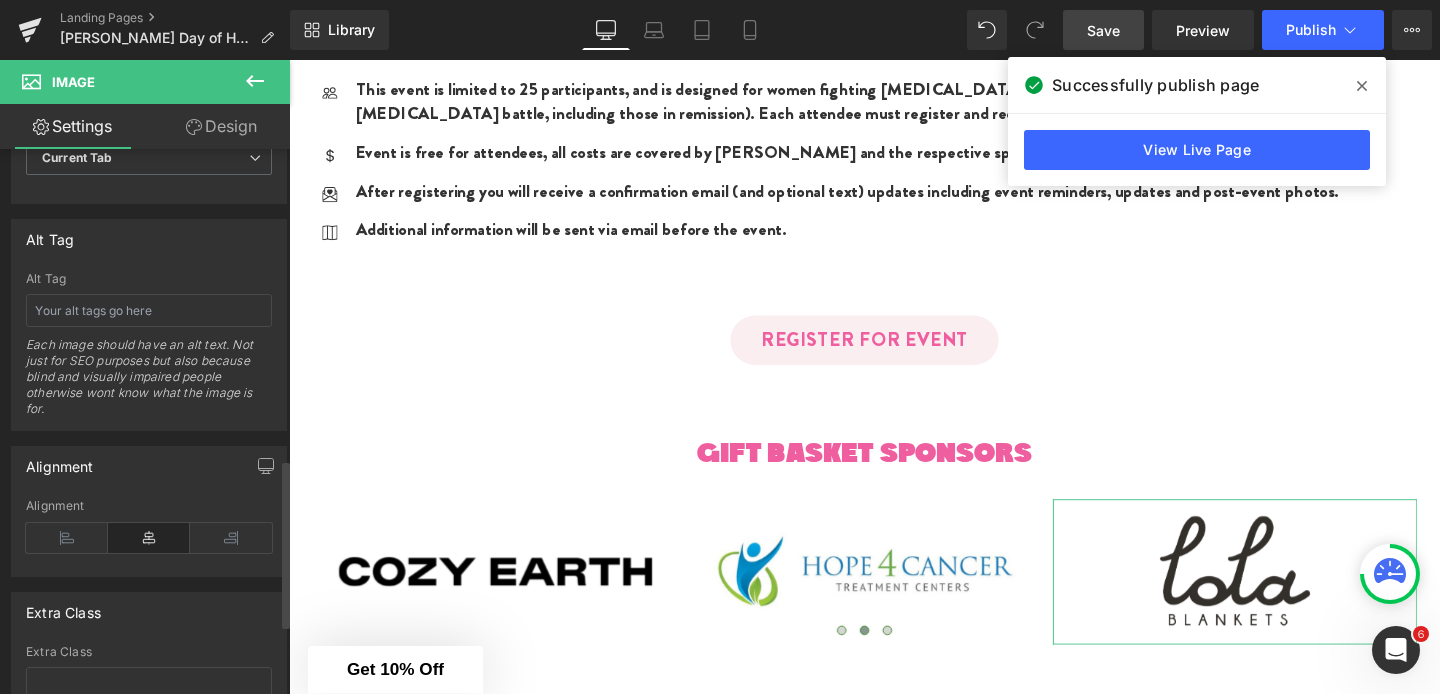 scroll, scrollTop: 1230, scrollLeft: 0, axis: vertical 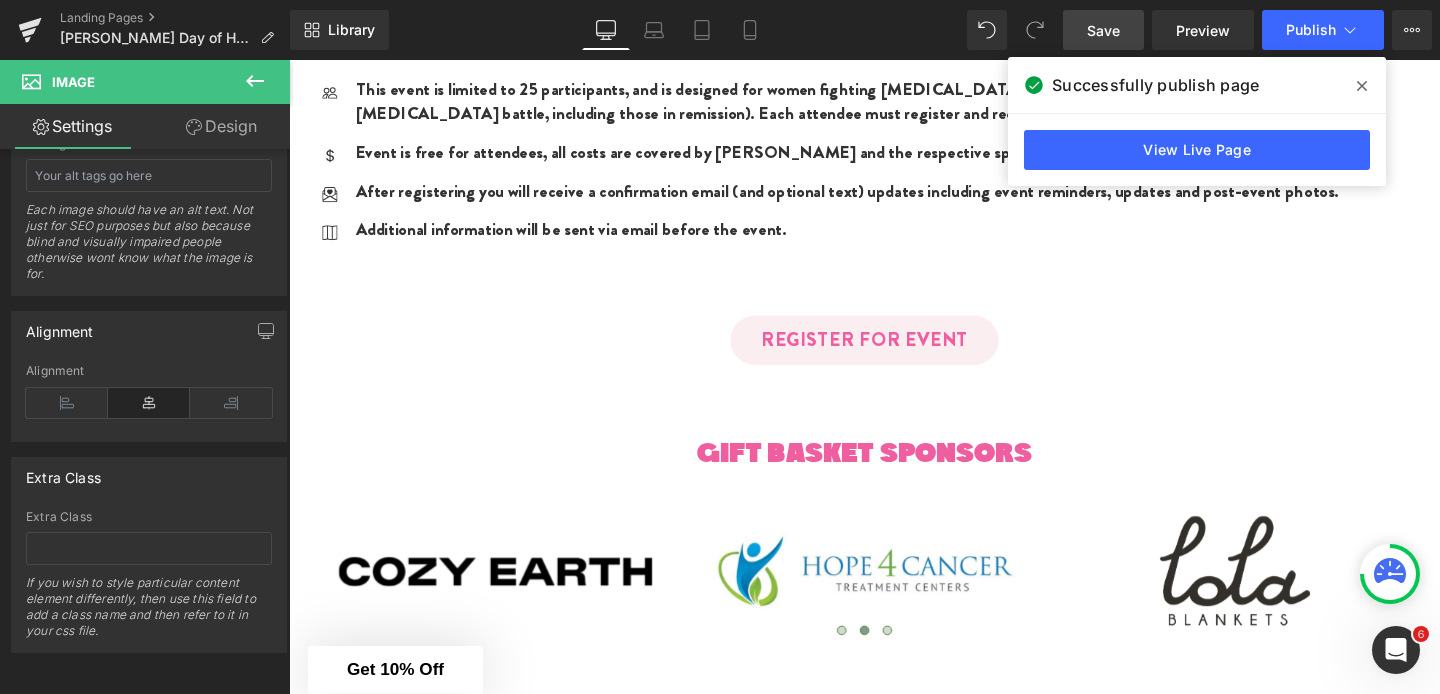 click on "Save" at bounding box center (1103, 30) 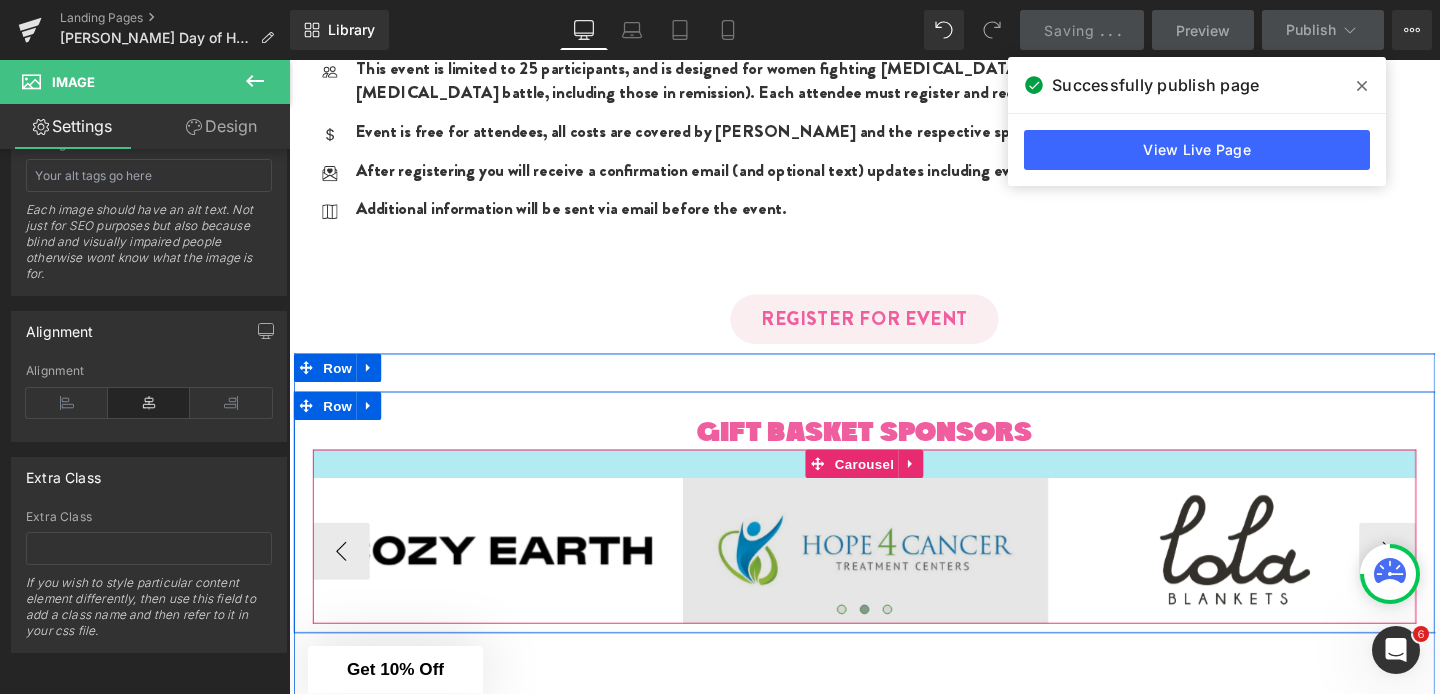 scroll, scrollTop: 1655, scrollLeft: 0, axis: vertical 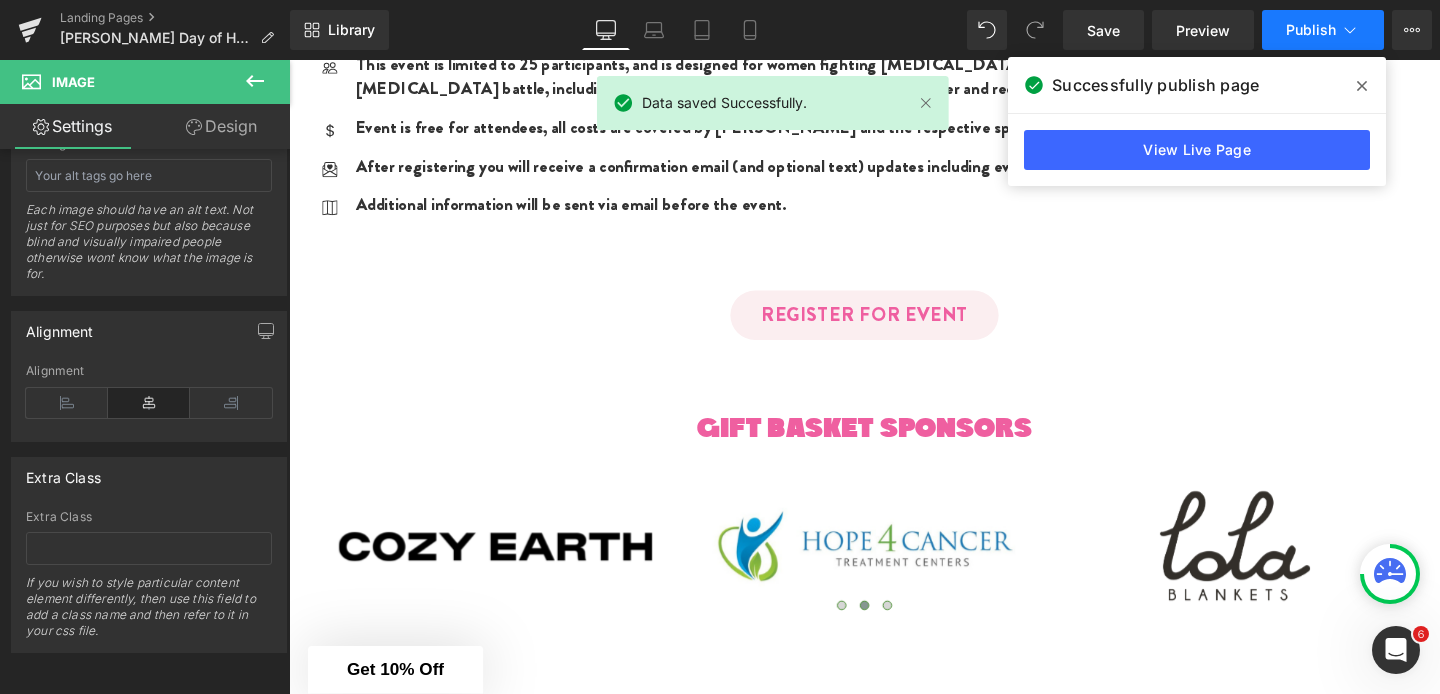 click on "Publish" at bounding box center [1311, 30] 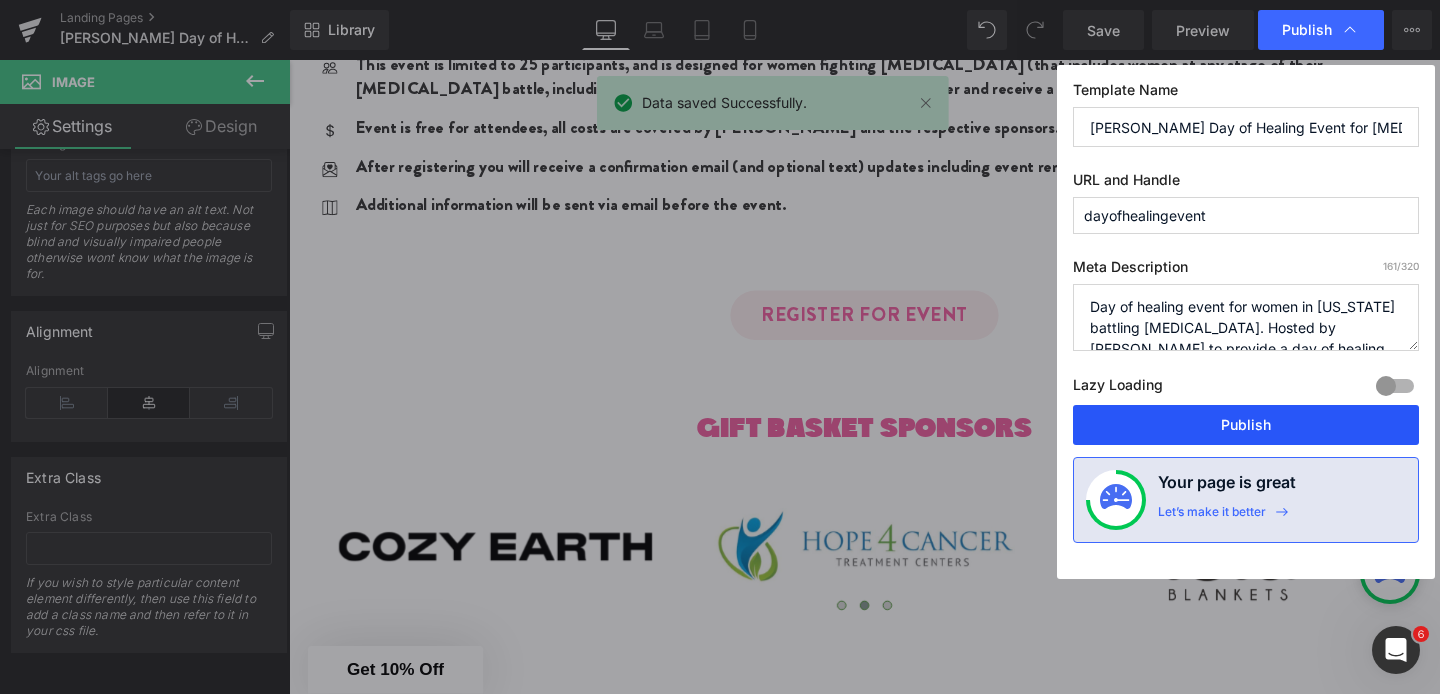 click on "Publish" at bounding box center (1246, 425) 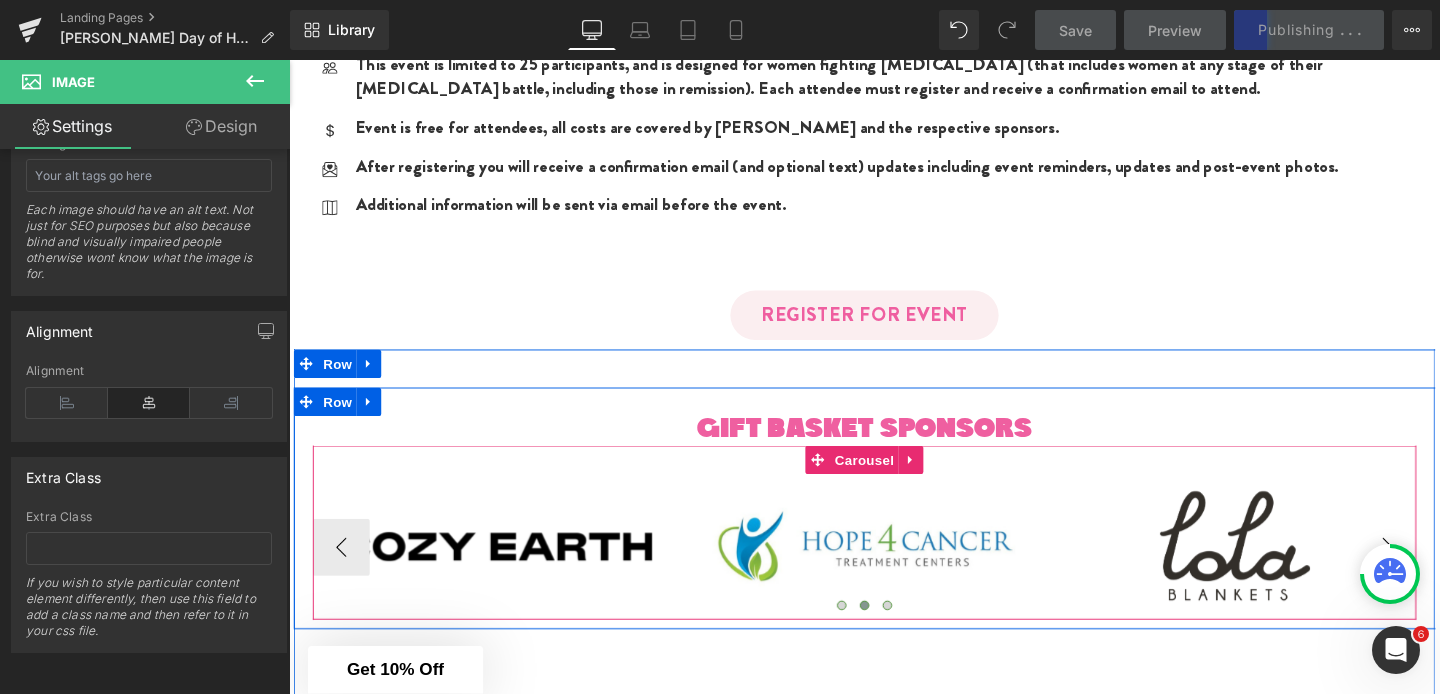 click on "›" at bounding box center (1444, 572) 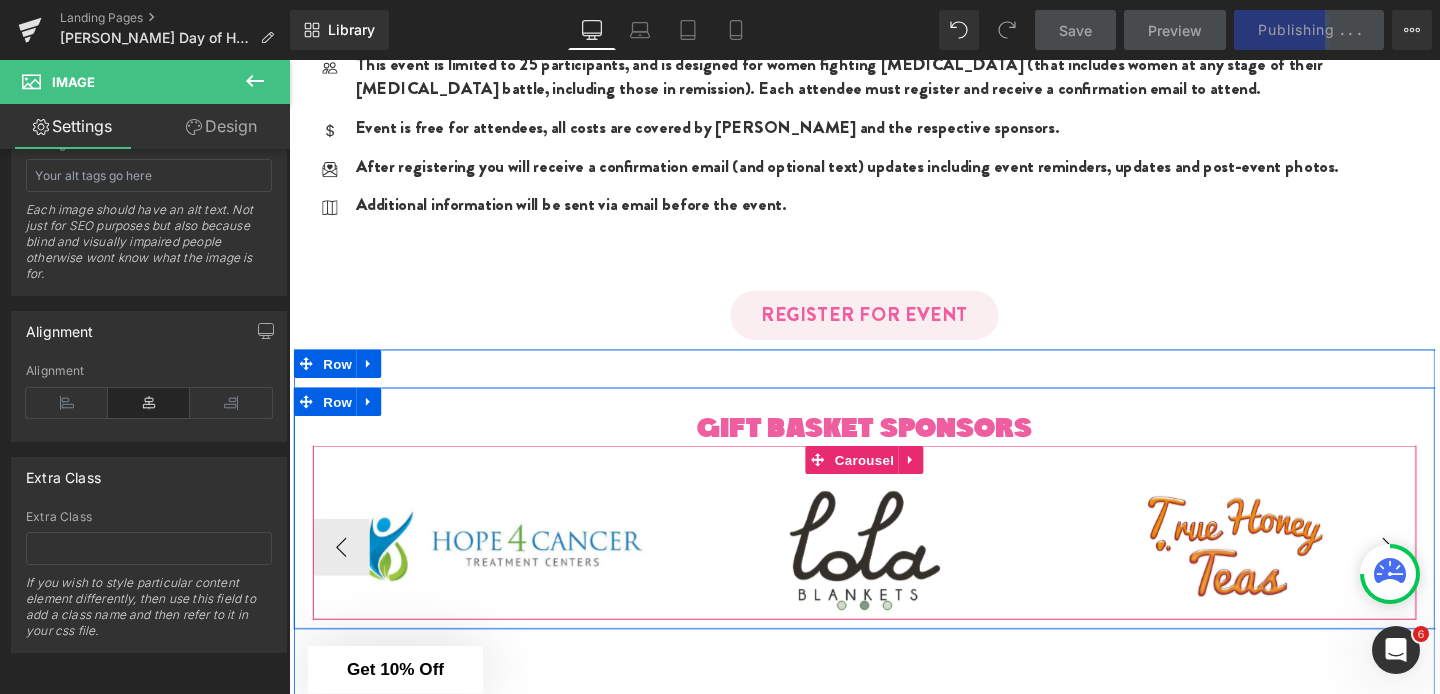 click on "›" at bounding box center (1444, 572) 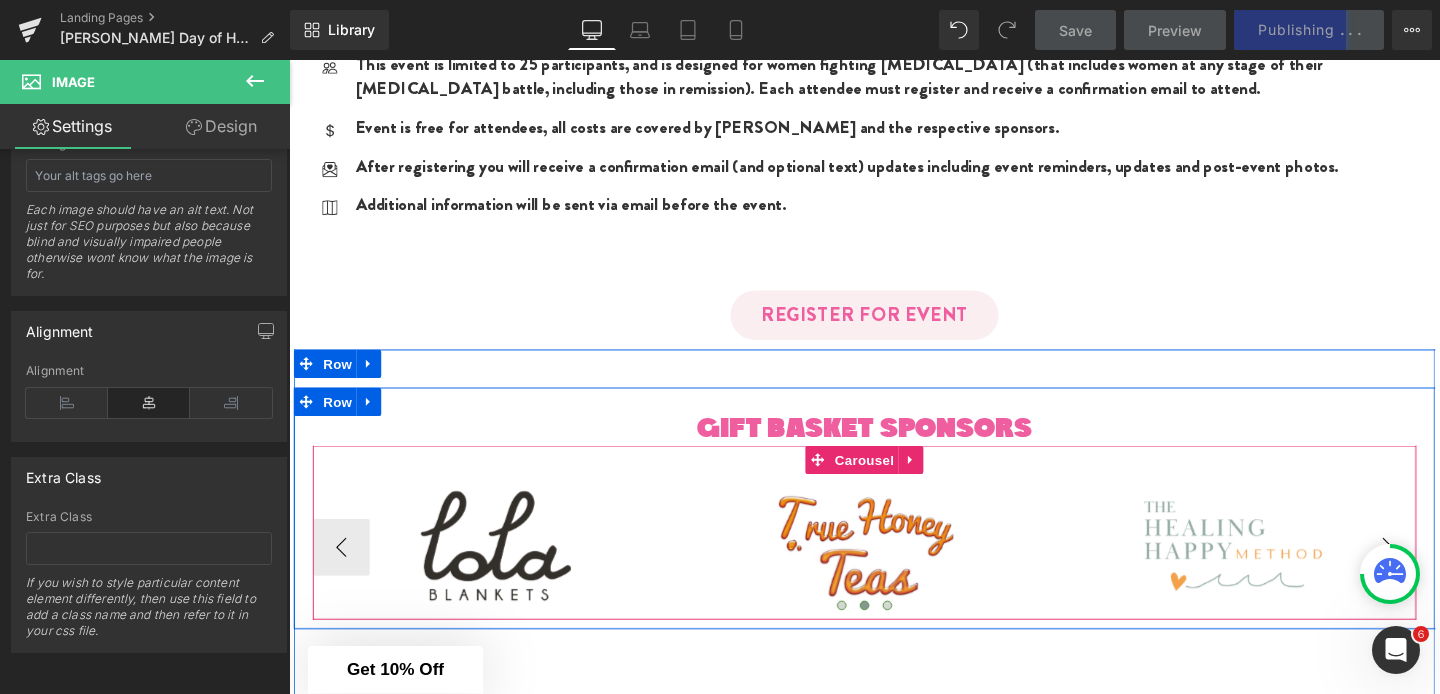 click on "›" at bounding box center (1444, 572) 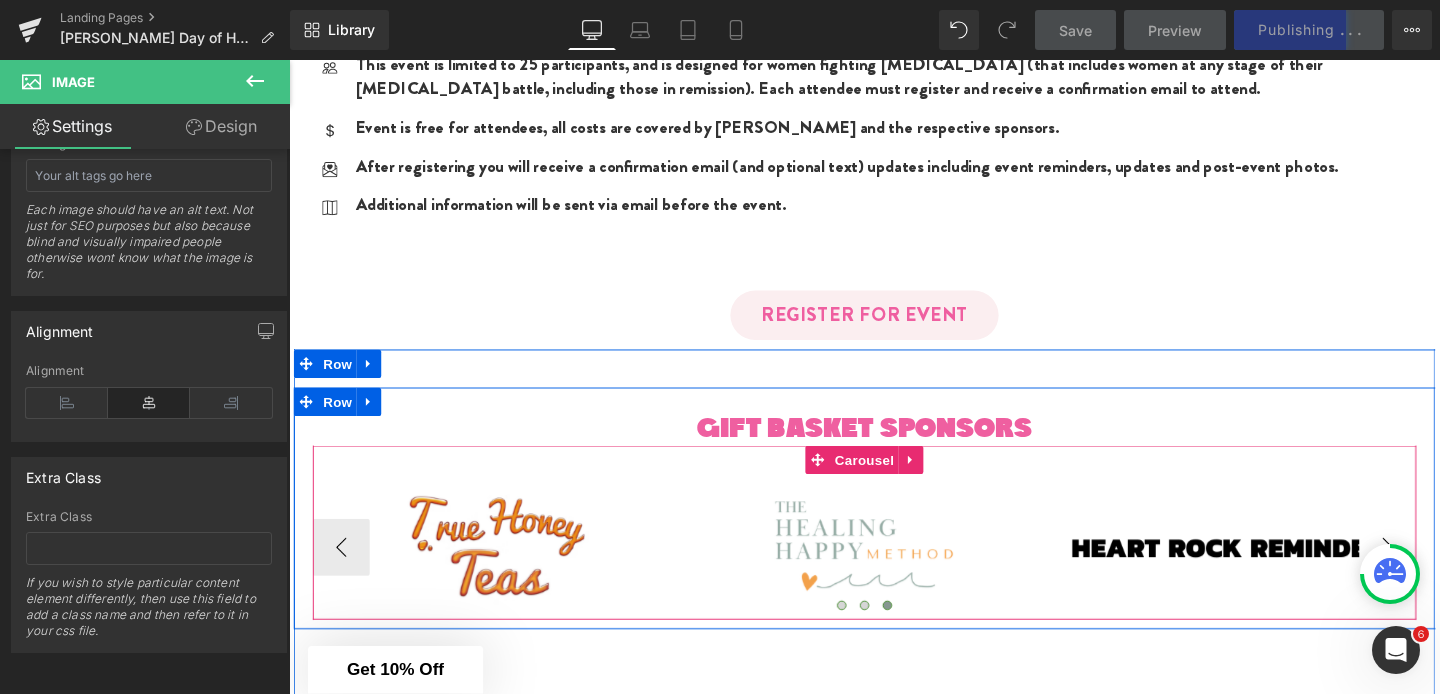 click on "›" at bounding box center (1444, 572) 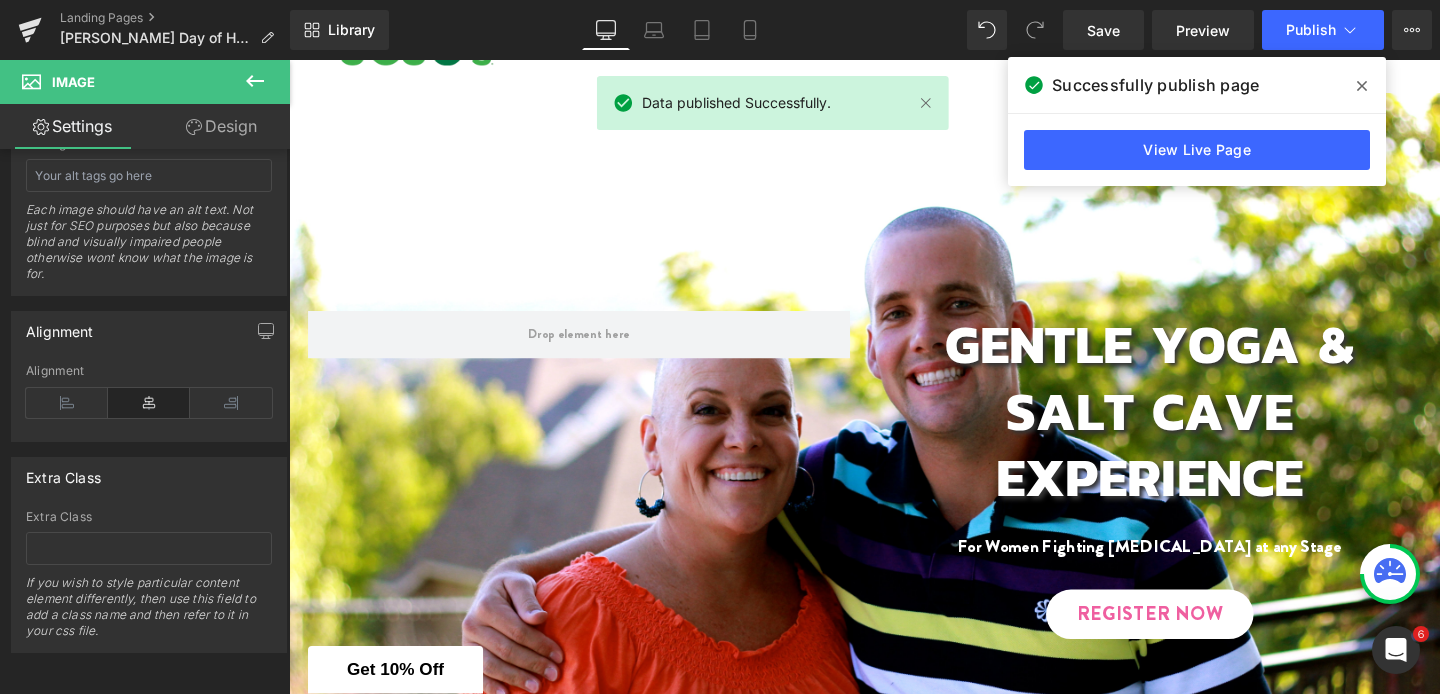scroll, scrollTop: 77, scrollLeft: 0, axis: vertical 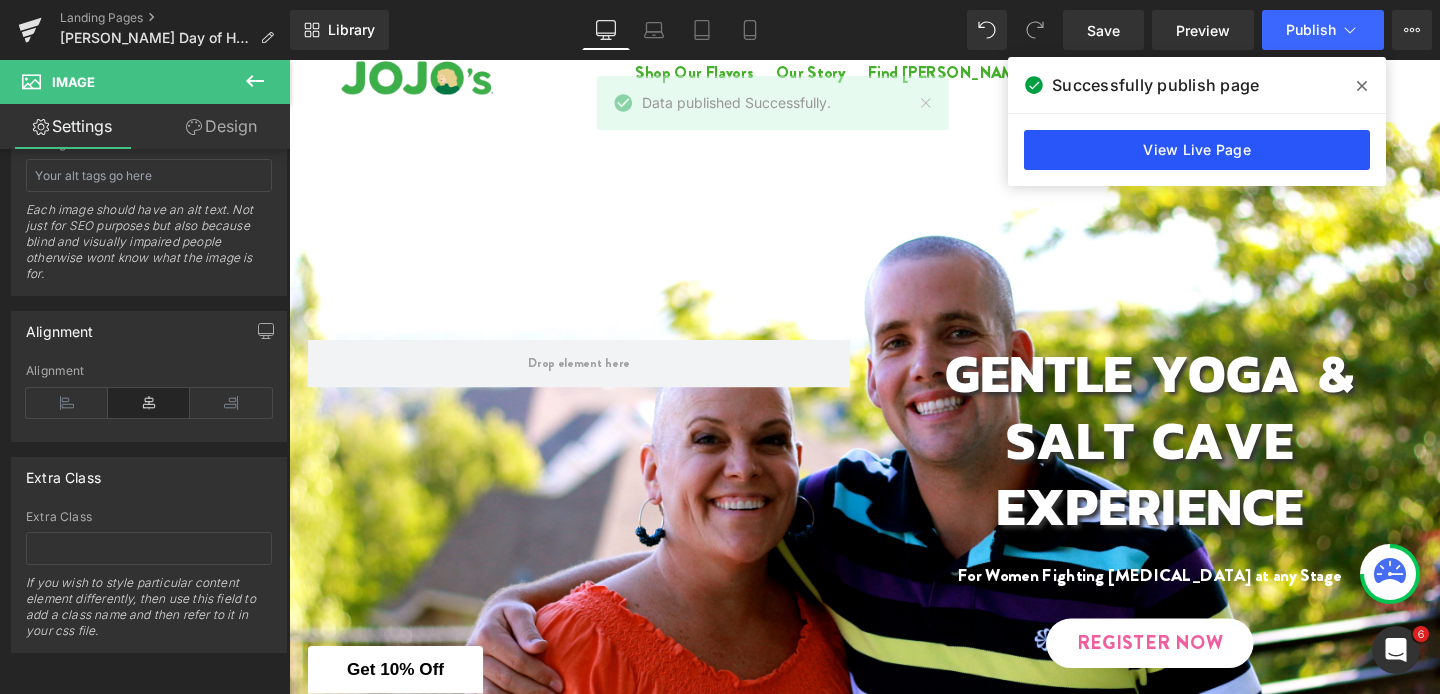 click on "View Live Page" at bounding box center [1197, 150] 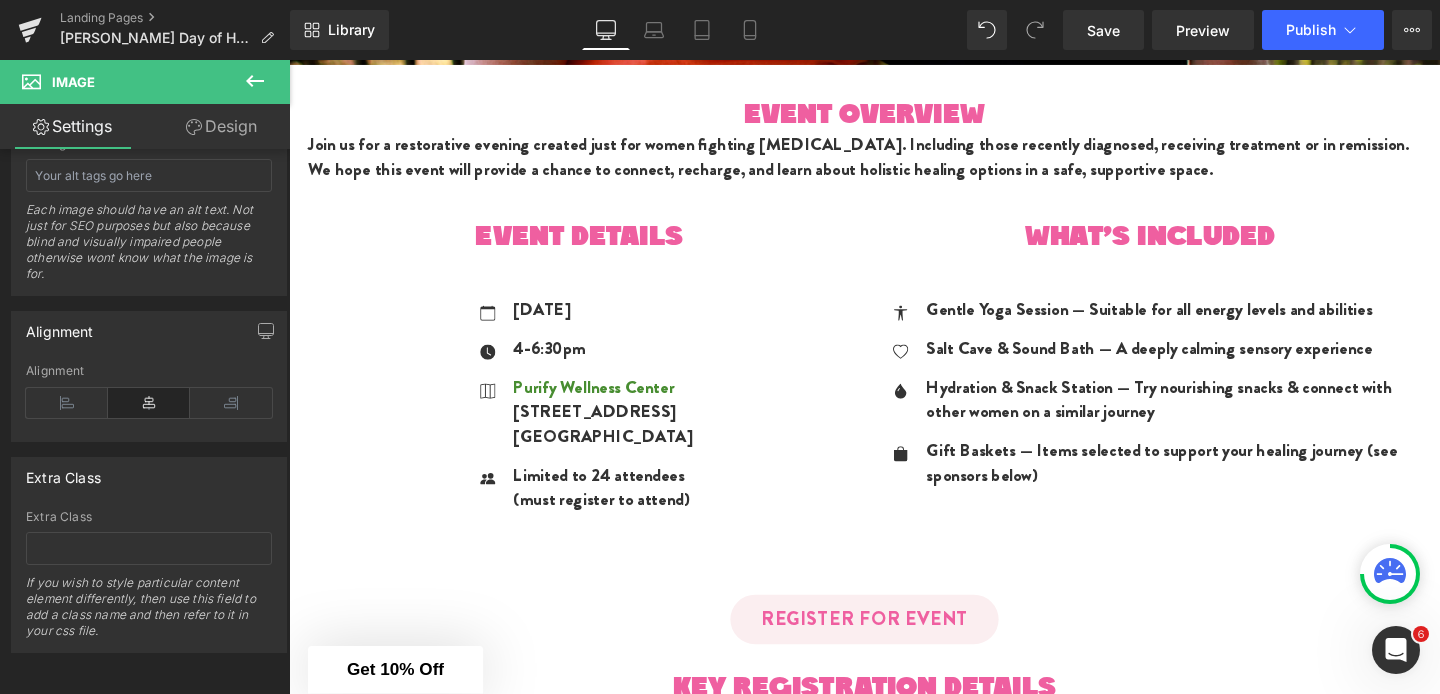 scroll, scrollTop: 922, scrollLeft: 0, axis: vertical 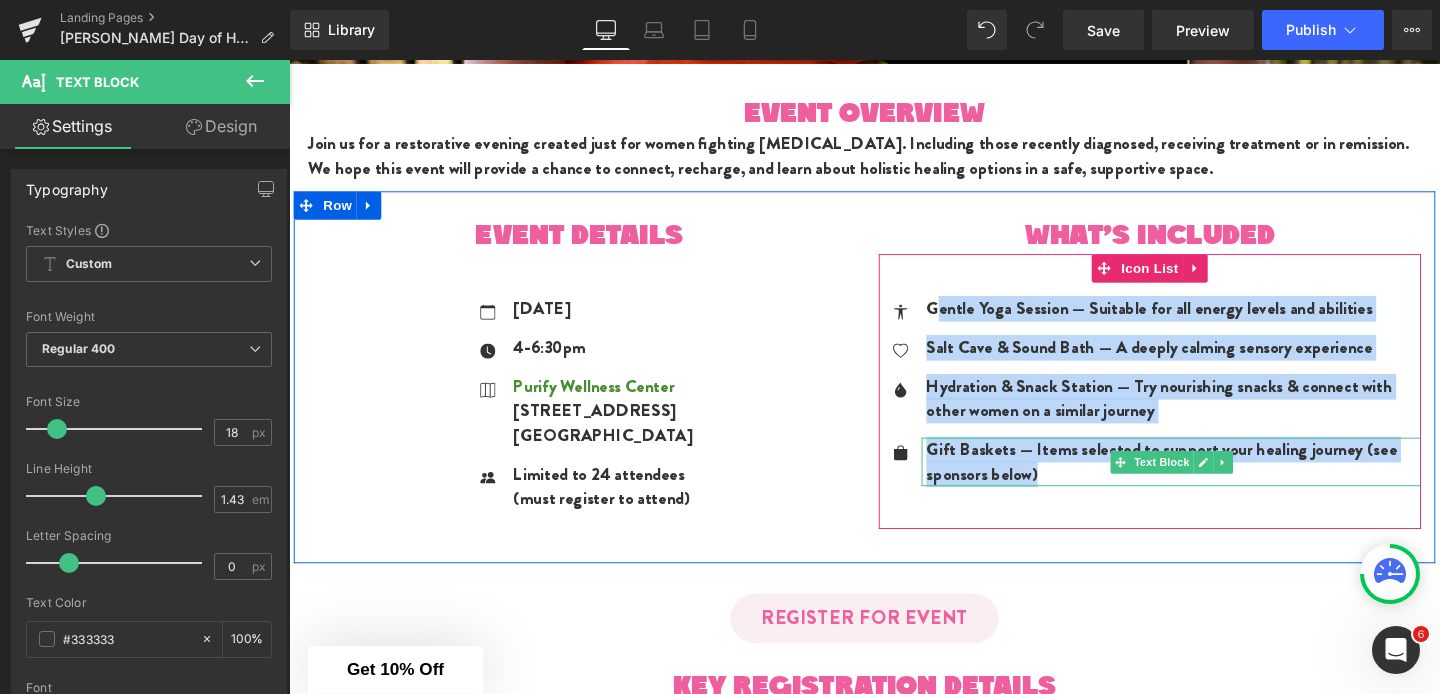 drag, startPoint x: 968, startPoint y: 317, endPoint x: 1078, endPoint y: 497, distance: 210.95023 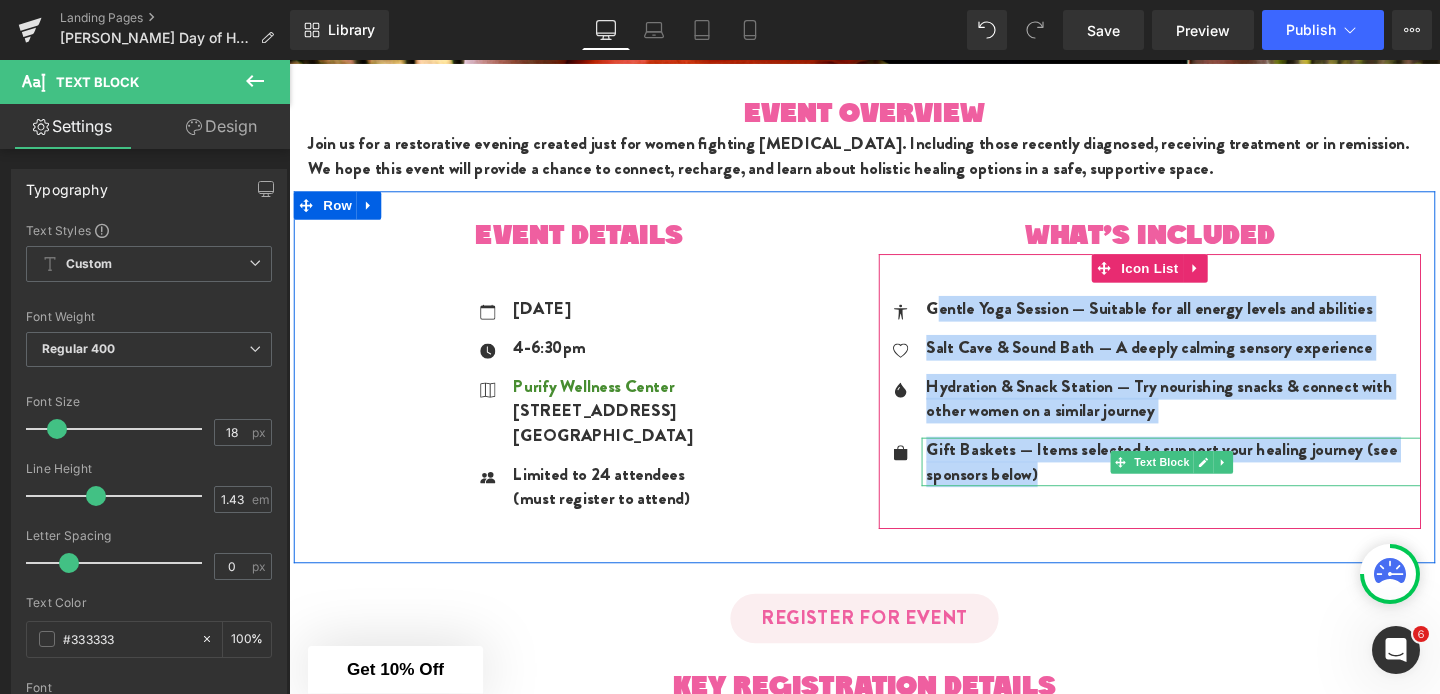 click on "Icon
Gentle Yoga Session — Suitable for all energy levels and abilities
Text Block
Icon
Salt Cave & Sound Bath — A deeply calming sensory experience
Text Block
Icon
Text Block" at bounding box center [1194, 416] 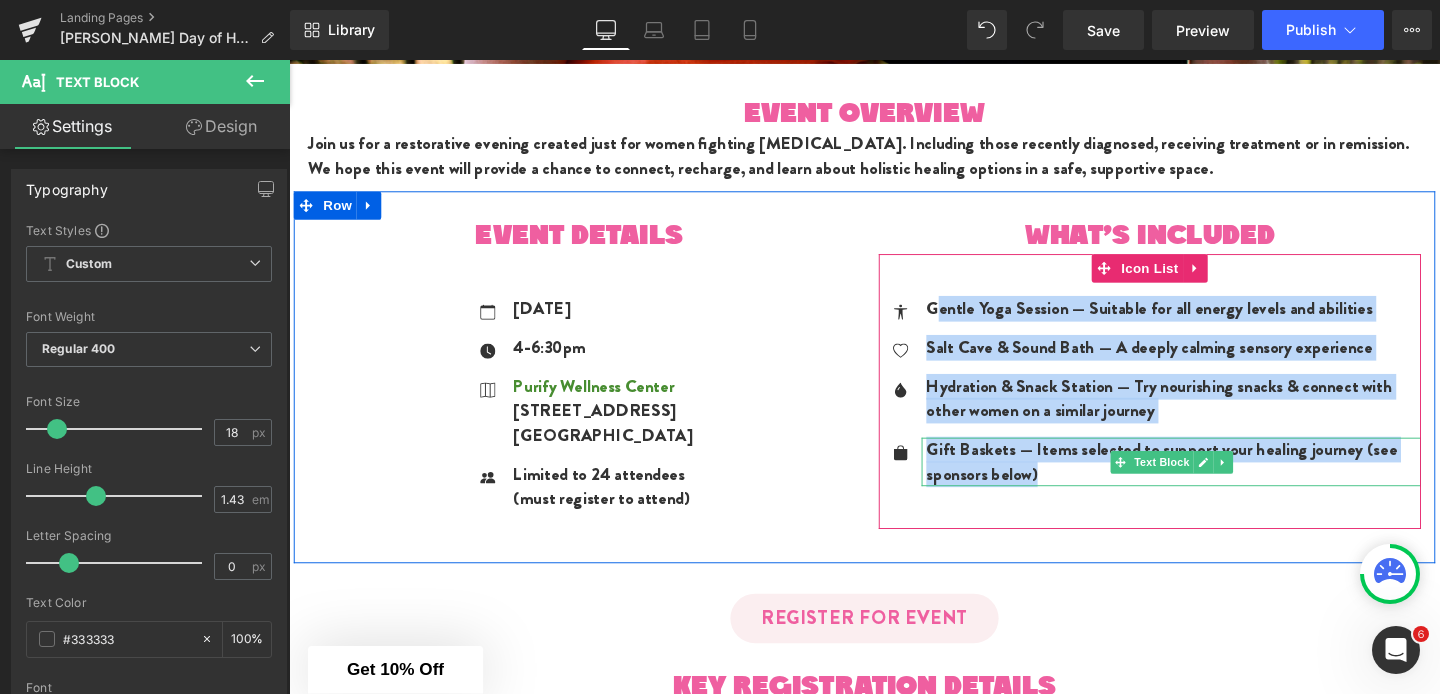 copy on "Gentle Yoga Session — Suitable for all energy levels and abilities
Text Block
Icon
Salt Cave & Sound Bath — A deeply calming sensory experience
Text Block
Icon
Hydration & Snack Station — Try nourishing snacks & connect with other women on a similar journey Text Block
Icon
Gift Baskets — Items selected to support your healing journey (see sponsors below)" 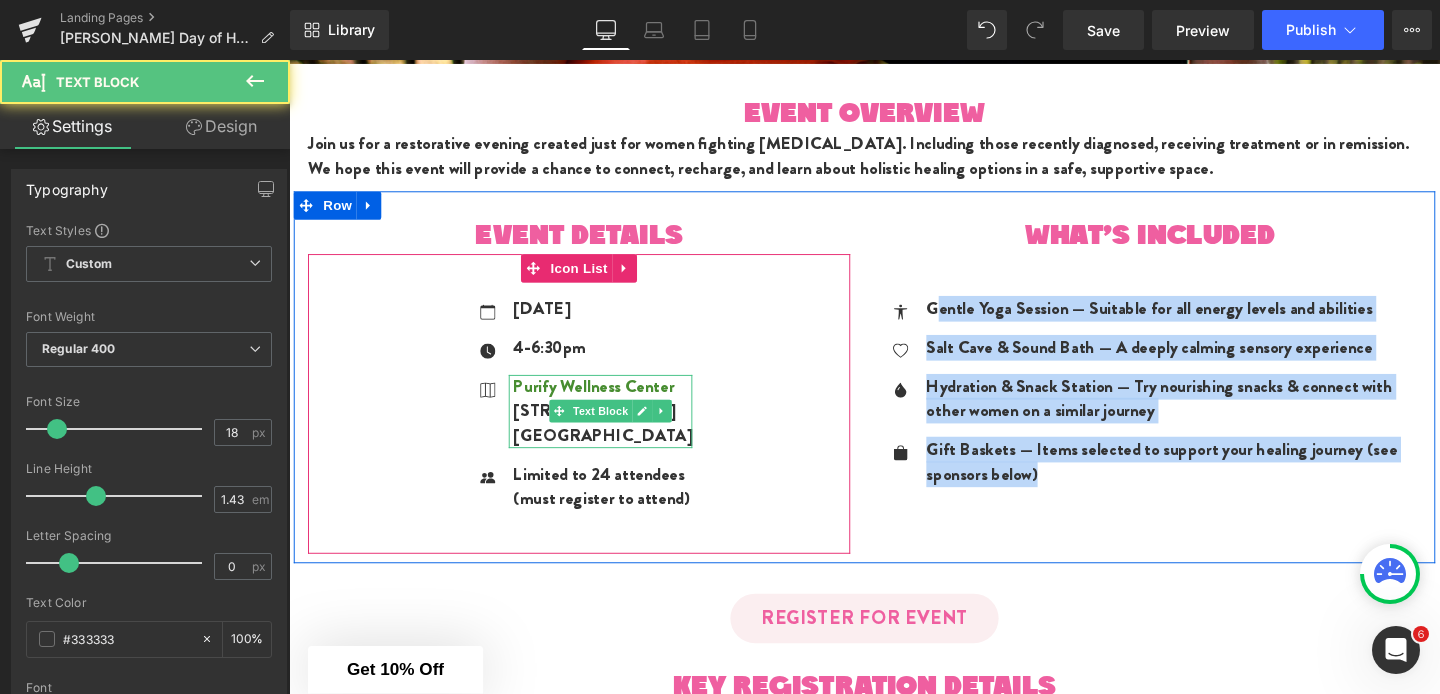 drag, startPoint x: 515, startPoint y: 431, endPoint x: 711, endPoint y: 459, distance: 197.9899 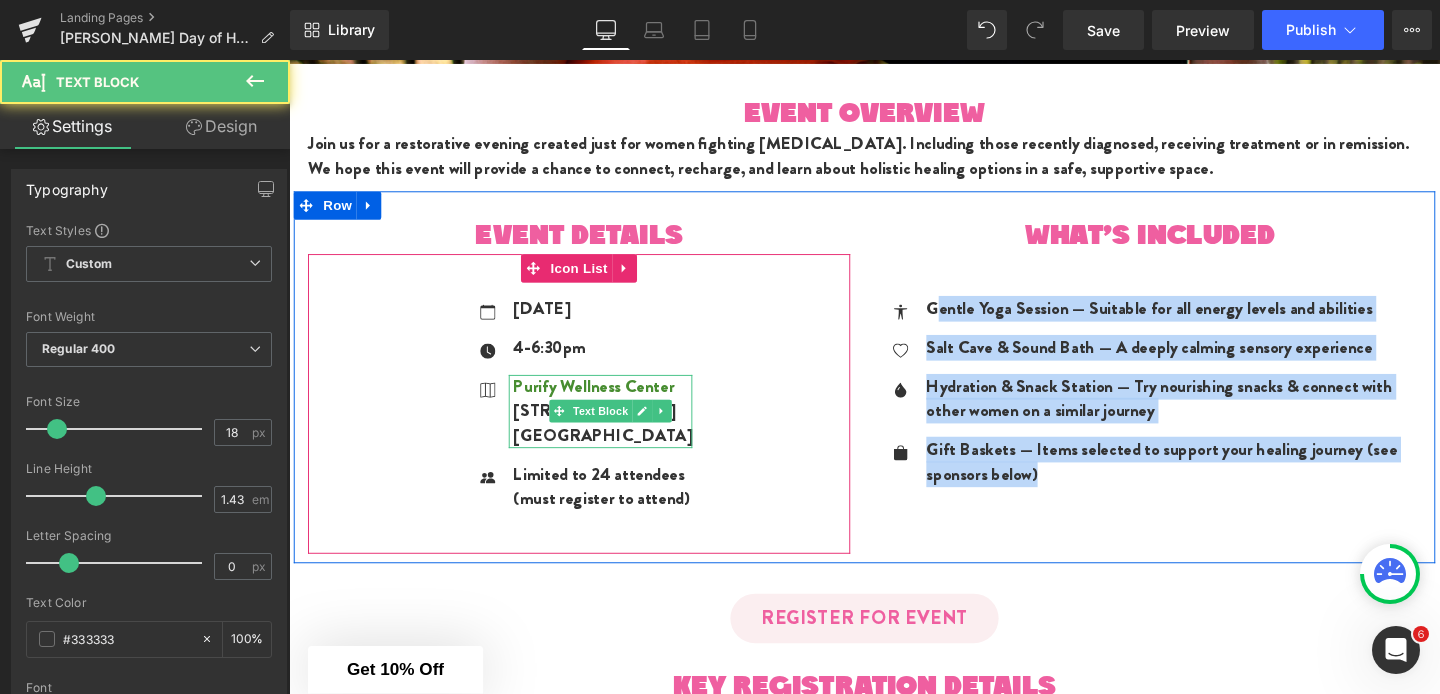 click on "Purify Wellness Center [STREET_ADDRESS]" at bounding box center [616, 429] 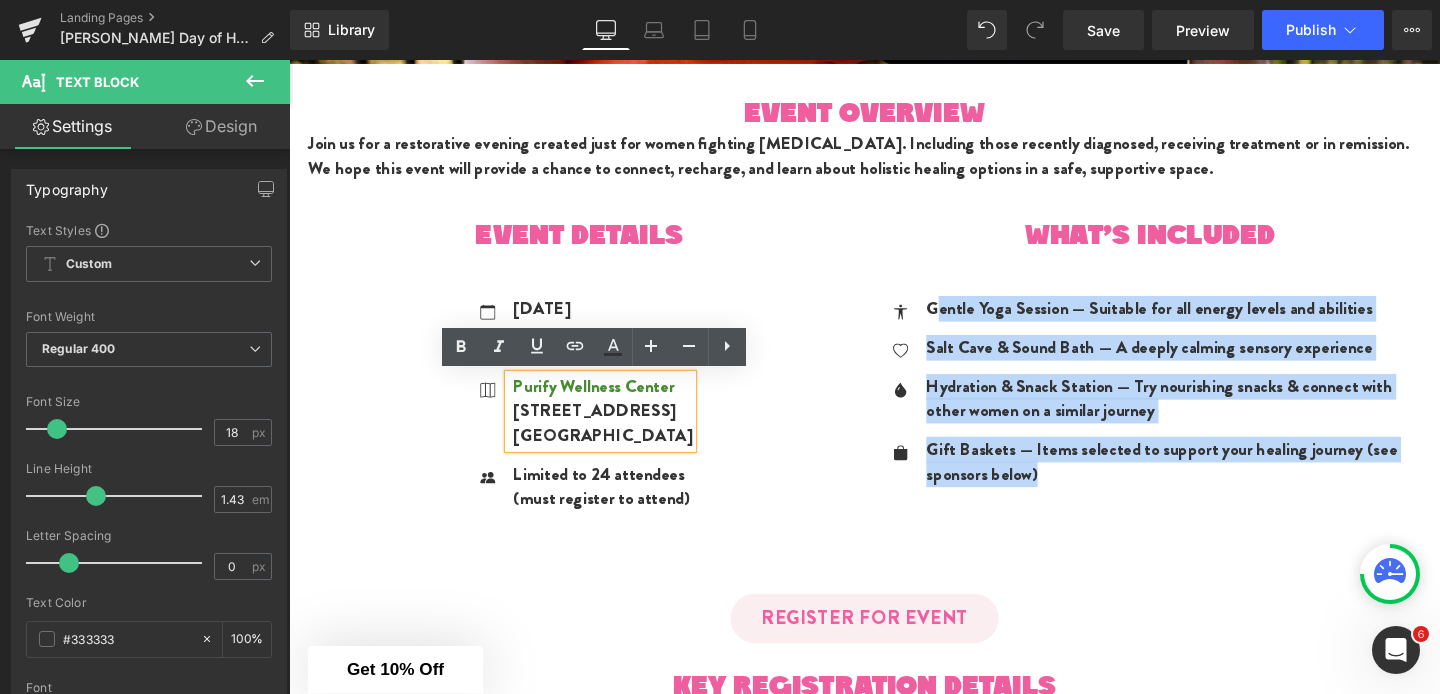 copy on "[STREET_ADDRESS]" 